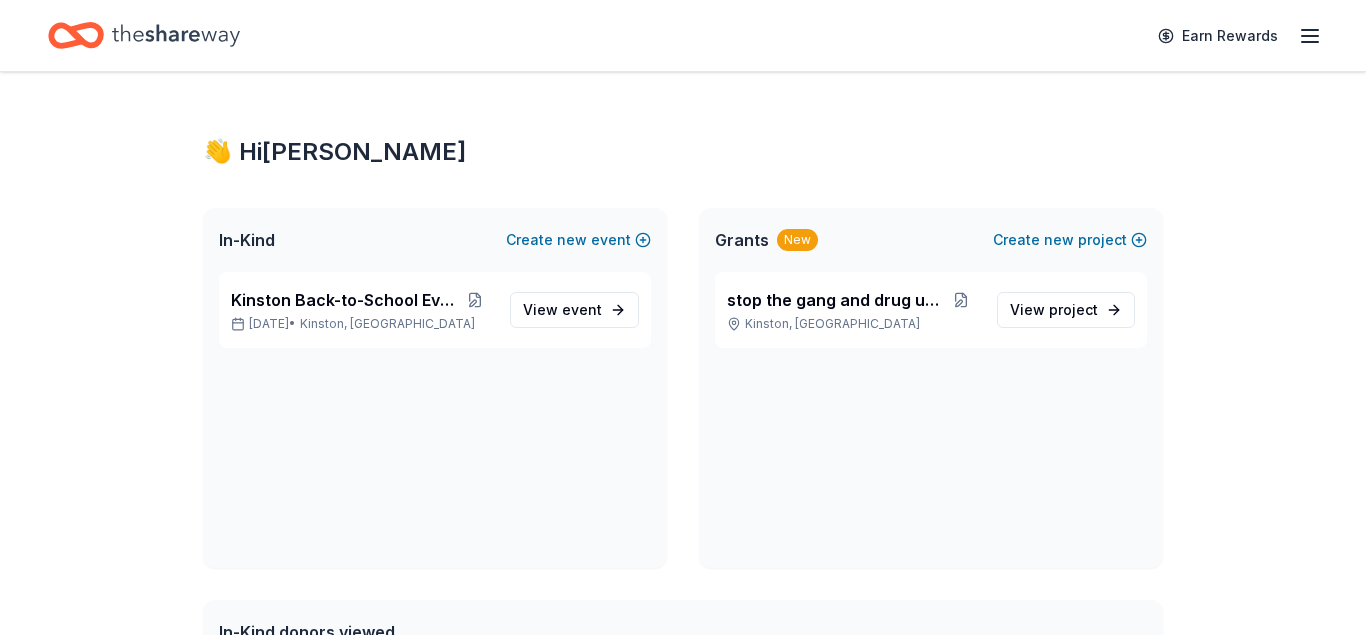 scroll, scrollTop: 0, scrollLeft: 0, axis: both 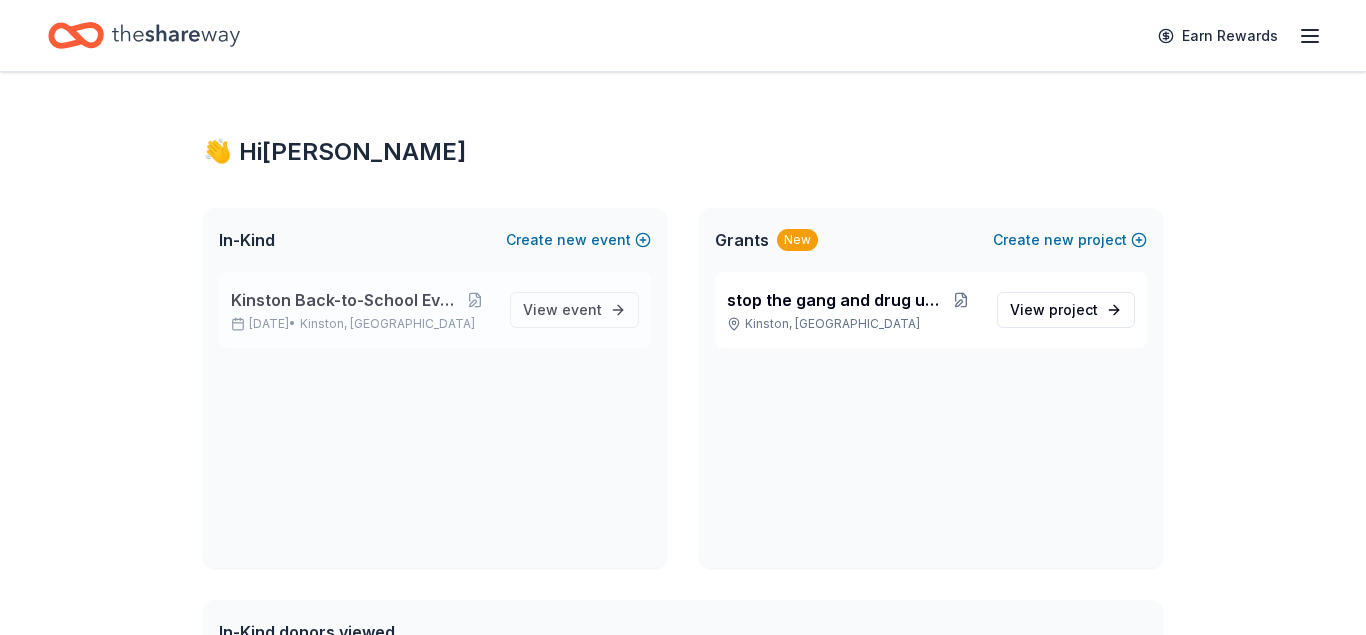 click on "Kinston Back-to-School Event" at bounding box center (343, 300) 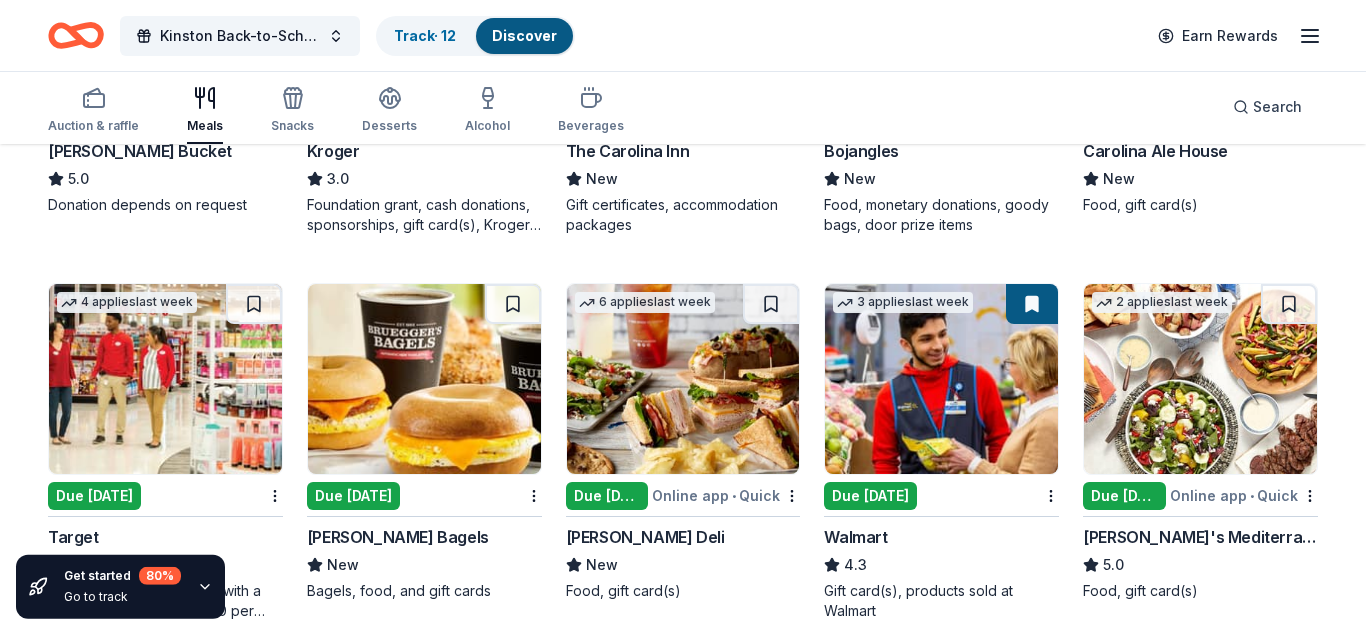 scroll, scrollTop: 416, scrollLeft: 0, axis: vertical 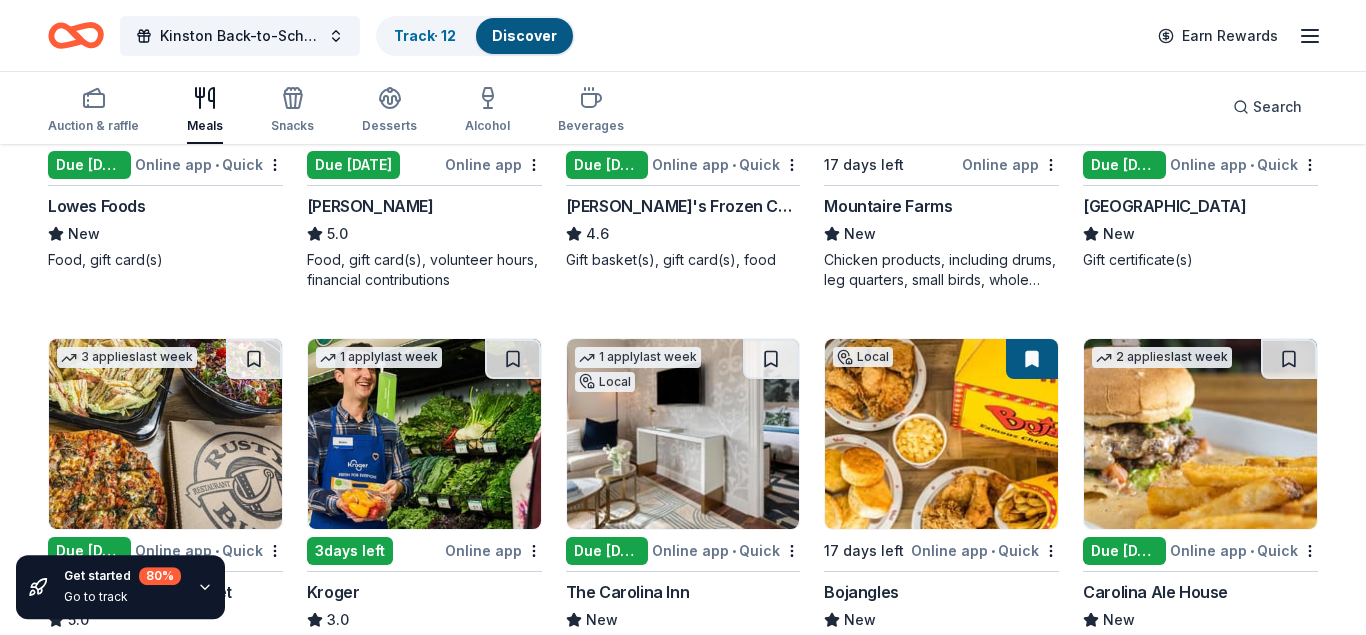 click 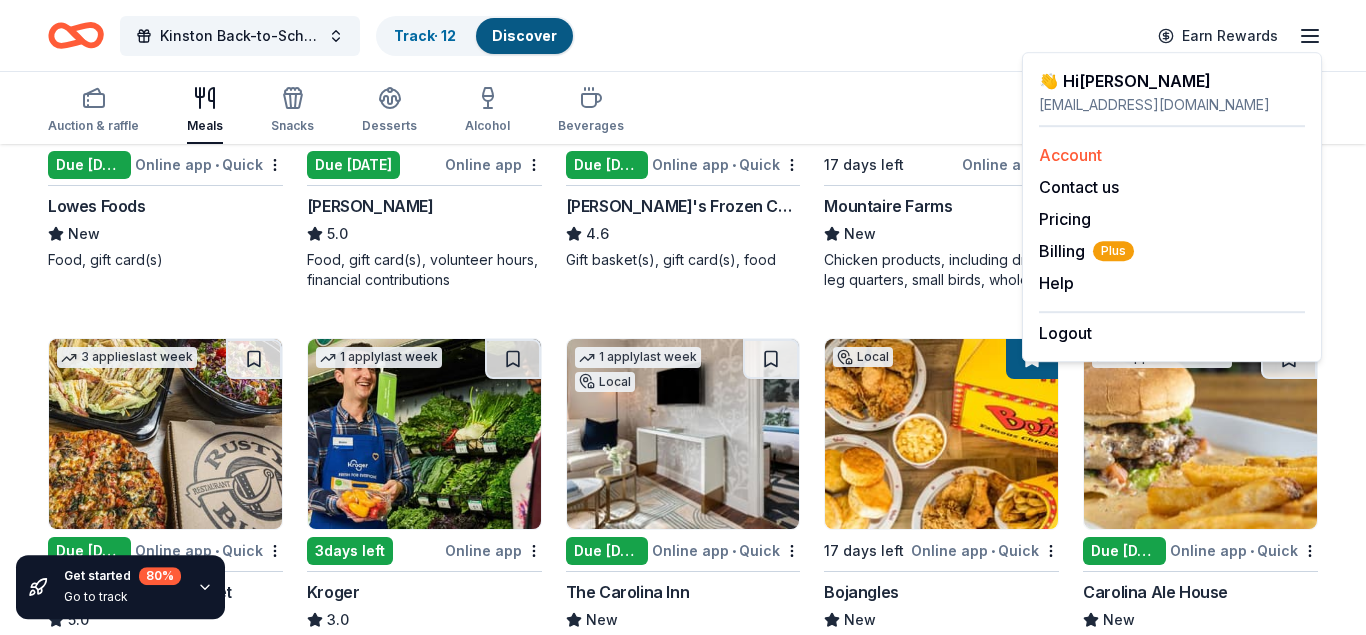 click on "Account" at bounding box center (1070, 155) 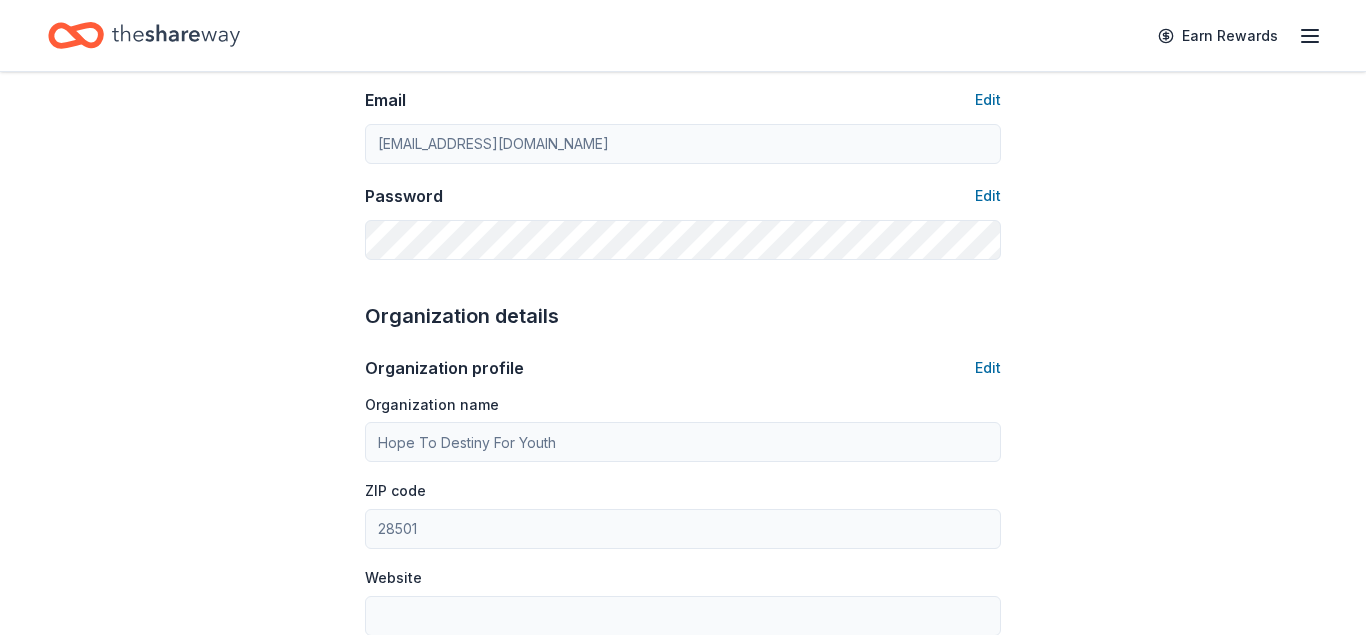 scroll, scrollTop: 0, scrollLeft: 0, axis: both 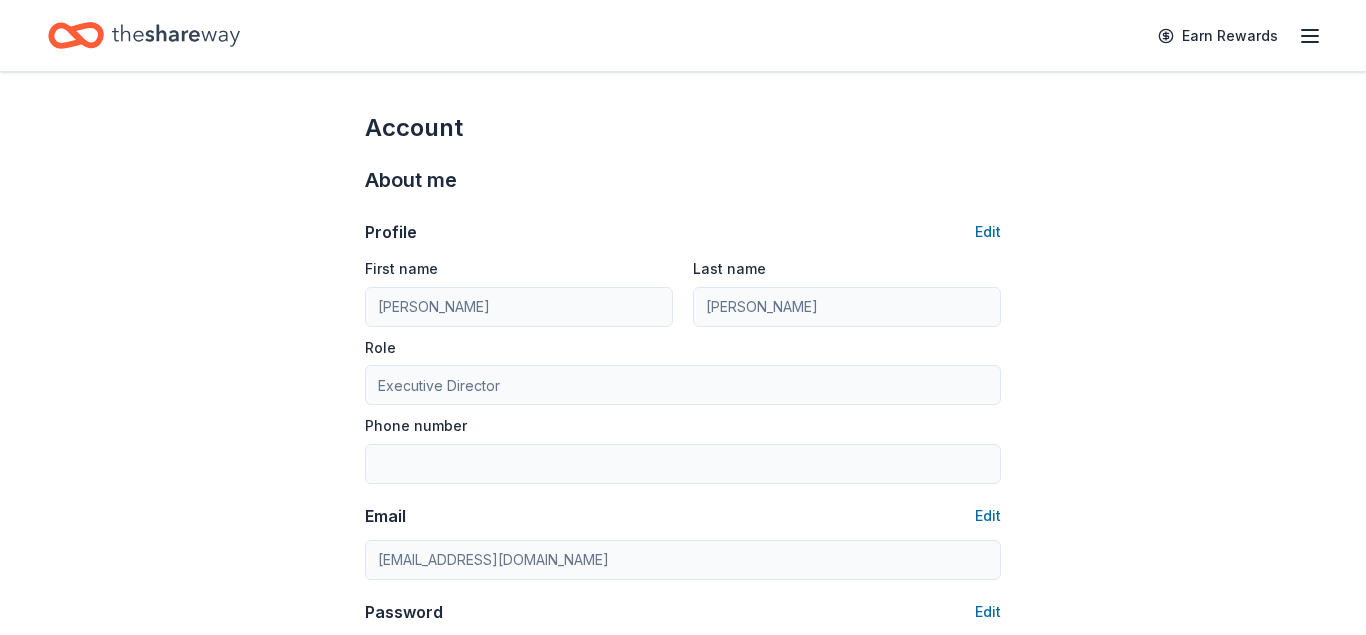 click 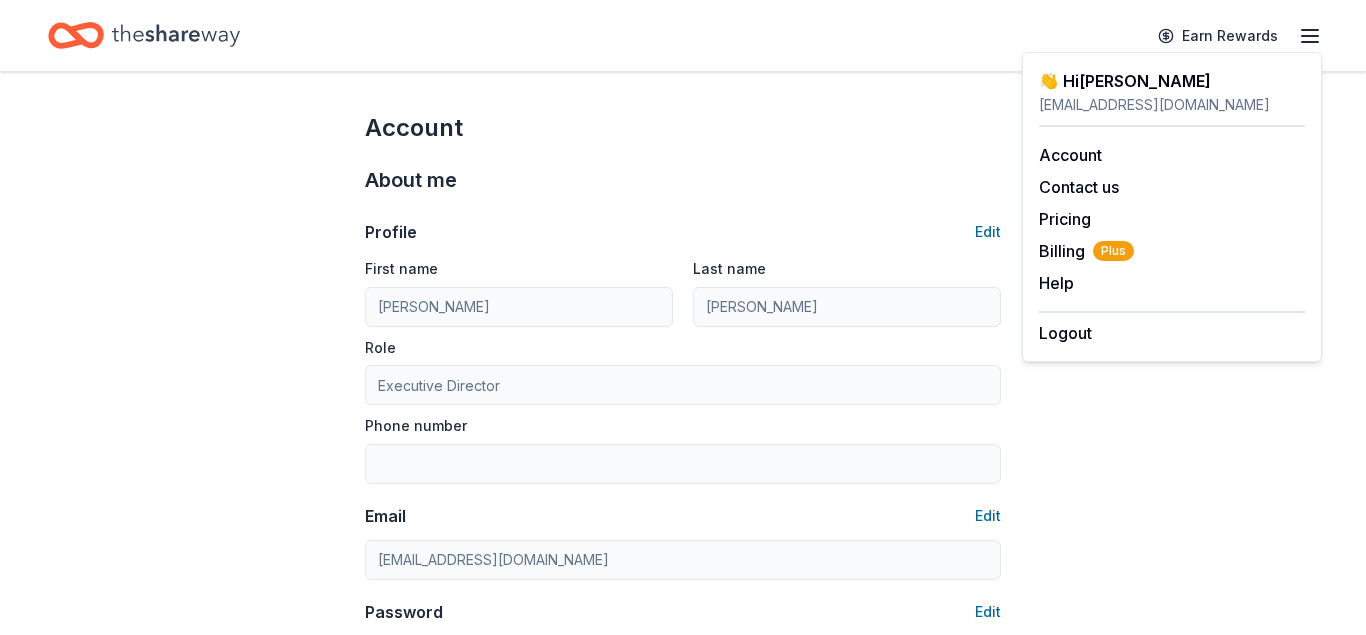 click 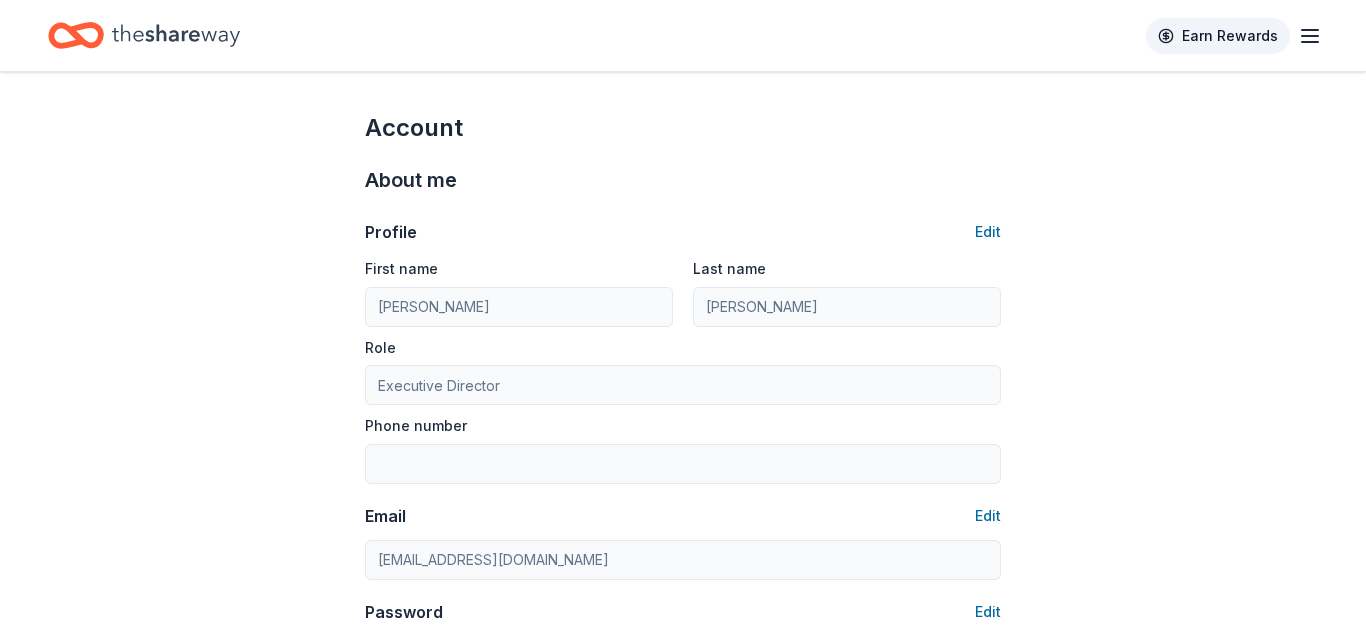 click on "Earn Rewards" at bounding box center (1218, 36) 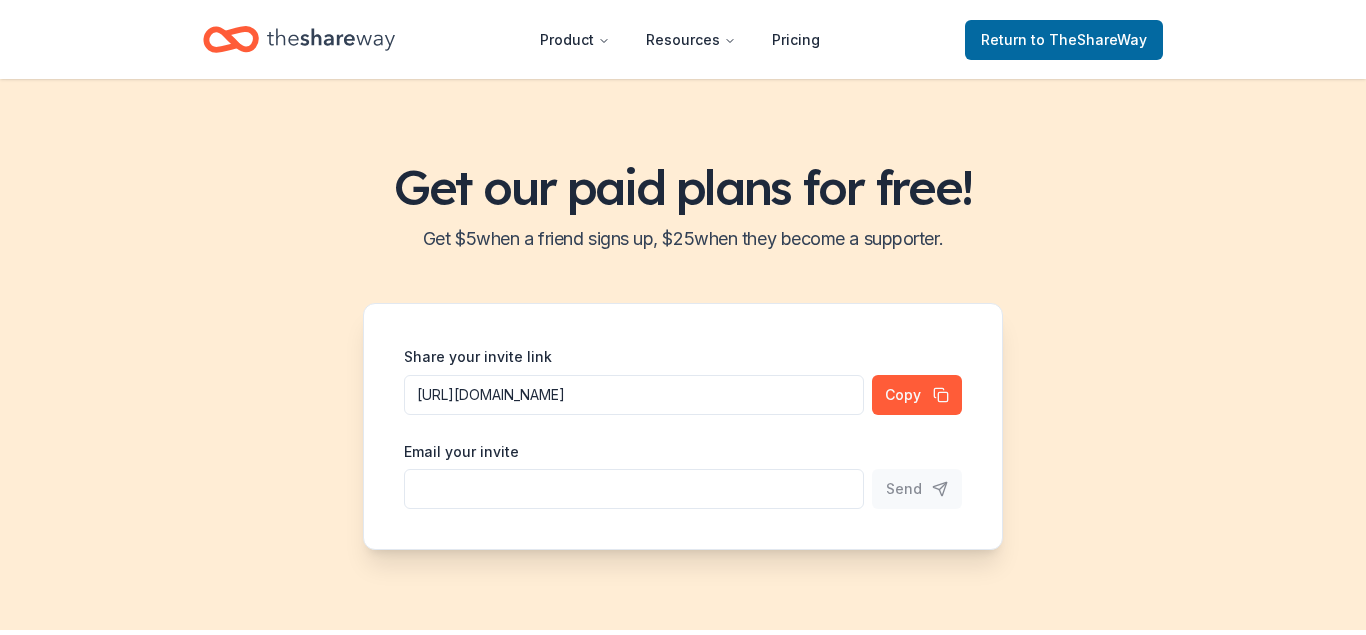 click 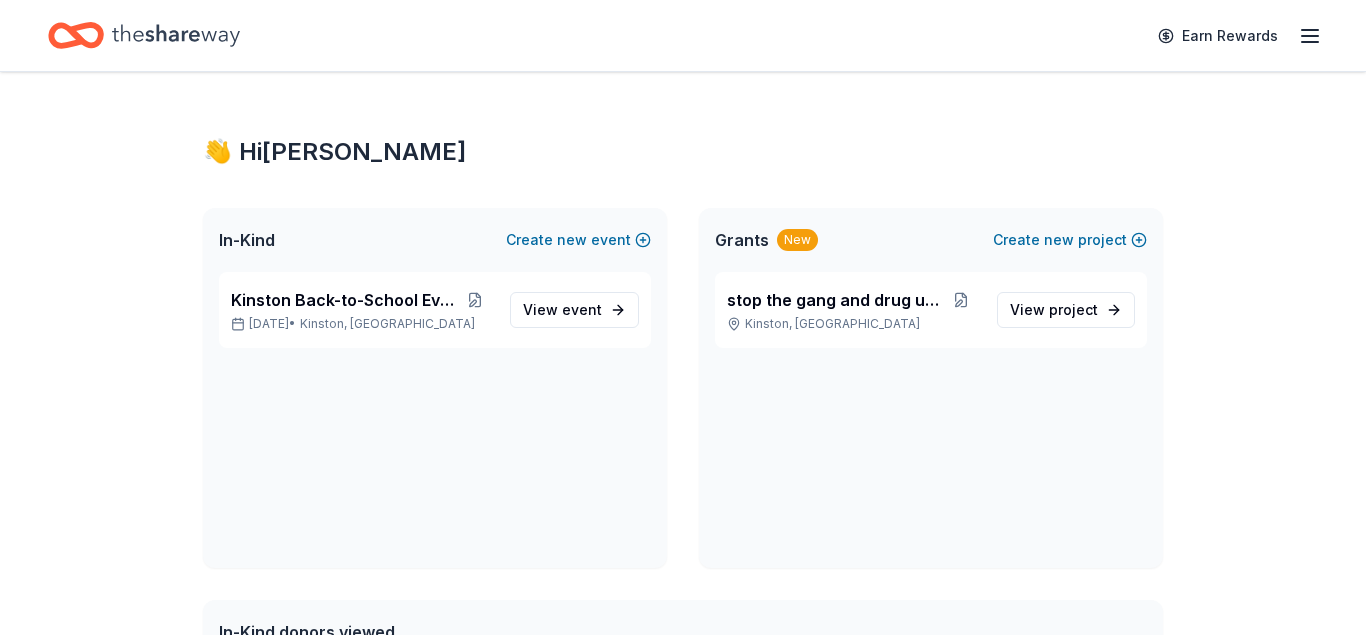 click on "Earn Rewards" at bounding box center (683, 35) 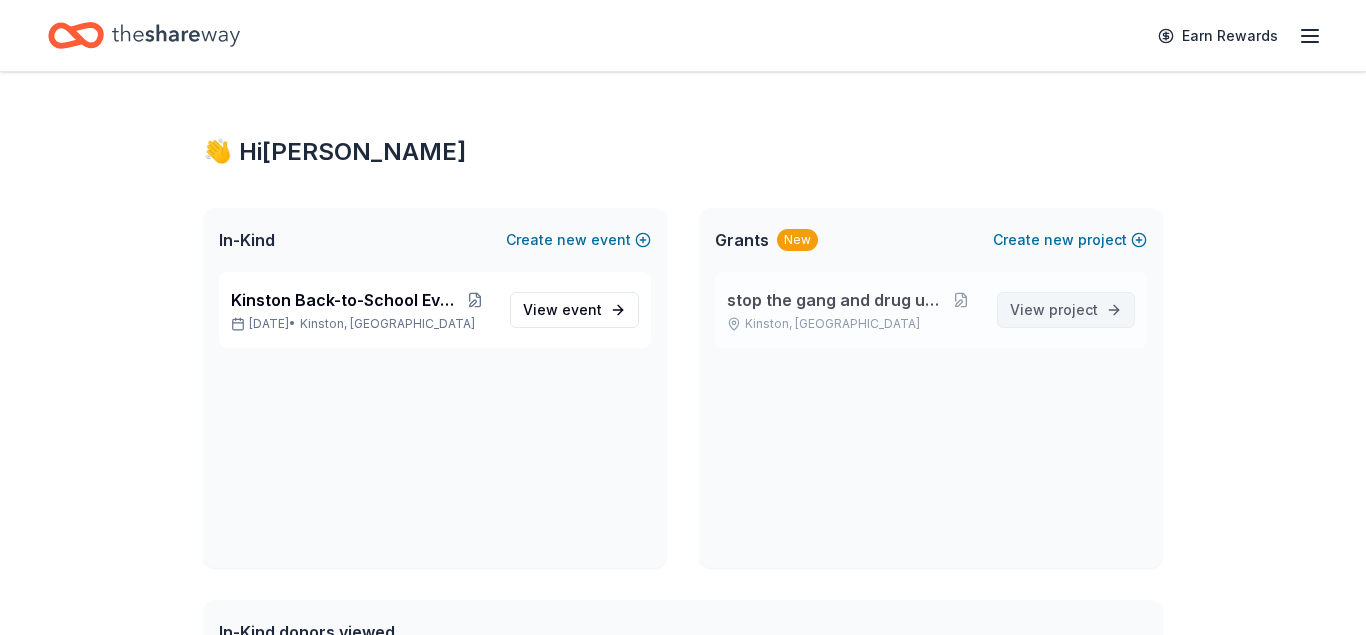 click on "project" at bounding box center [1073, 309] 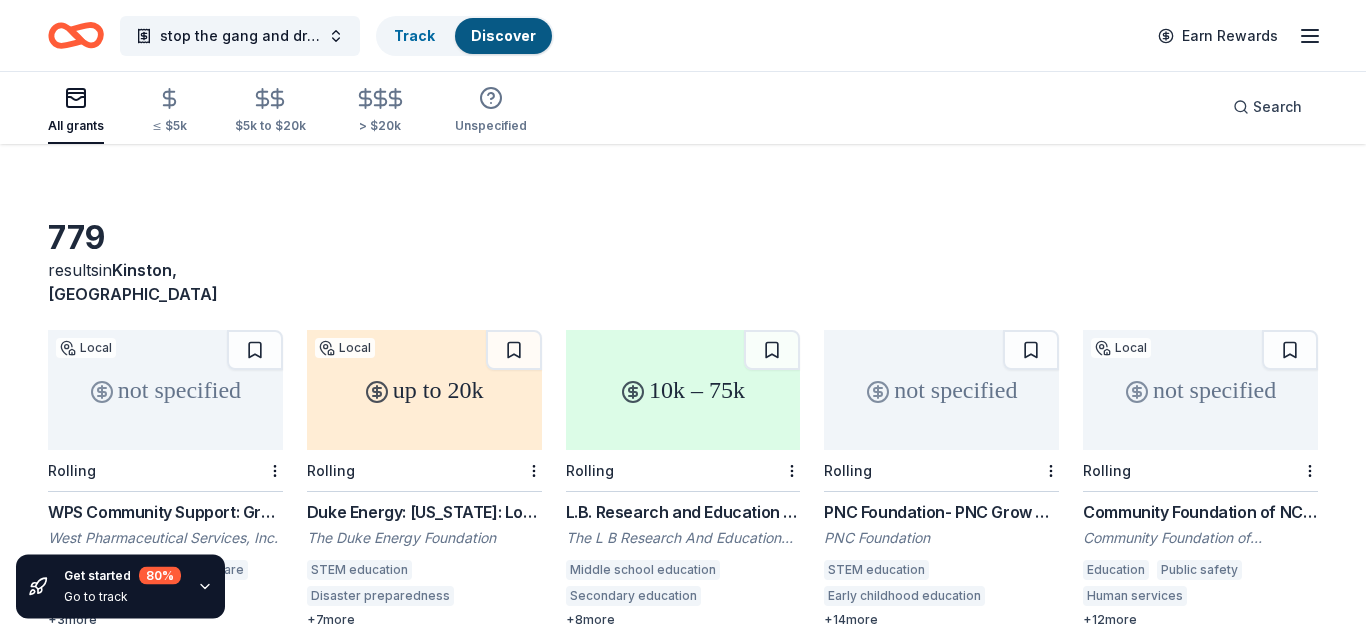 scroll, scrollTop: 0, scrollLeft: 0, axis: both 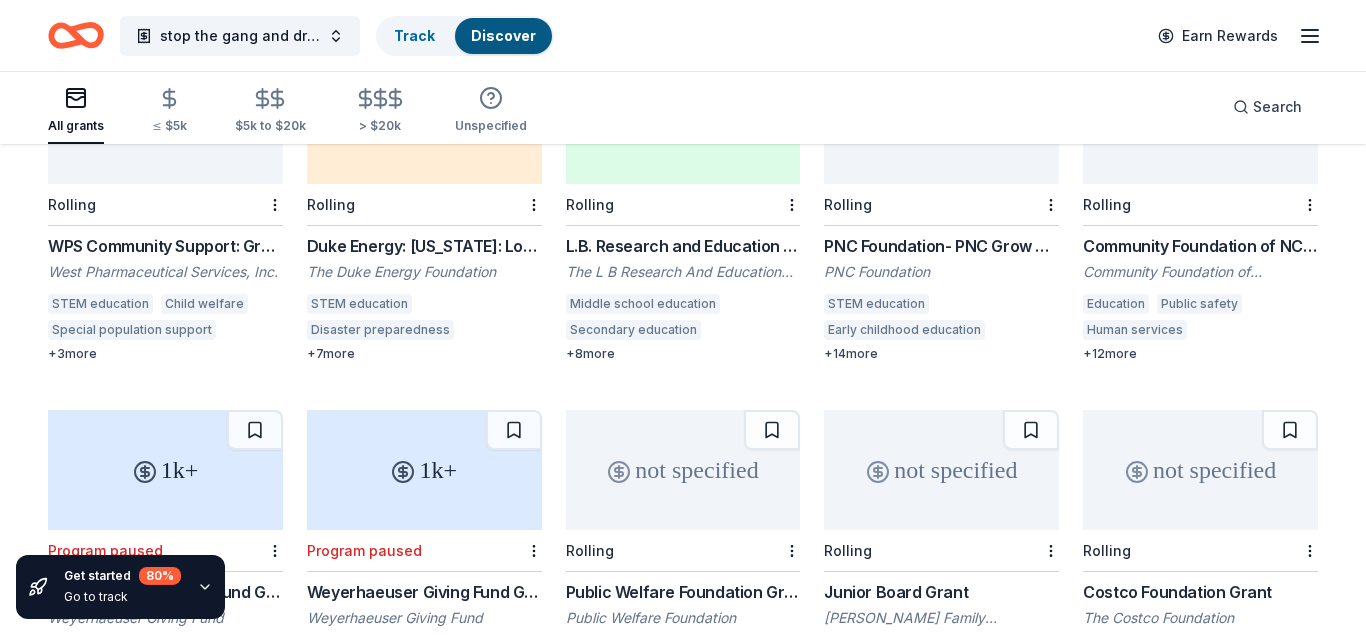 click on "STEM education" at bounding box center [359, 304] 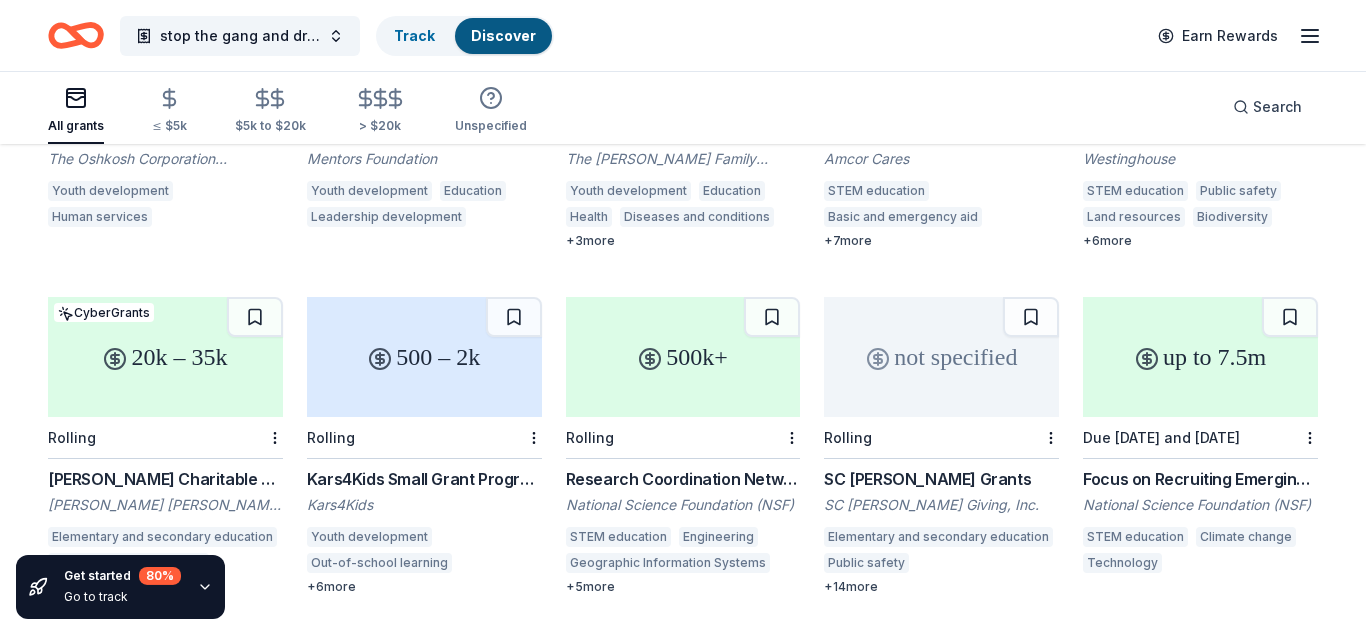 scroll, scrollTop: 1131, scrollLeft: 0, axis: vertical 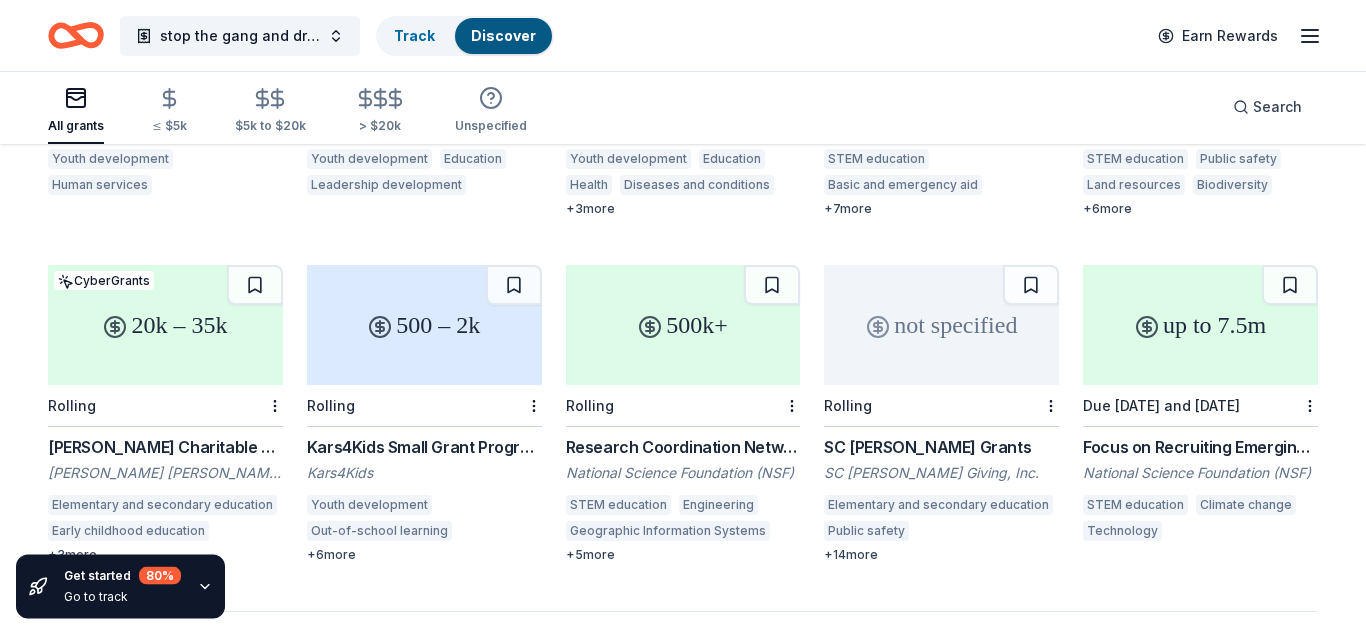 click on "STEM education" at bounding box center [1135, 505] 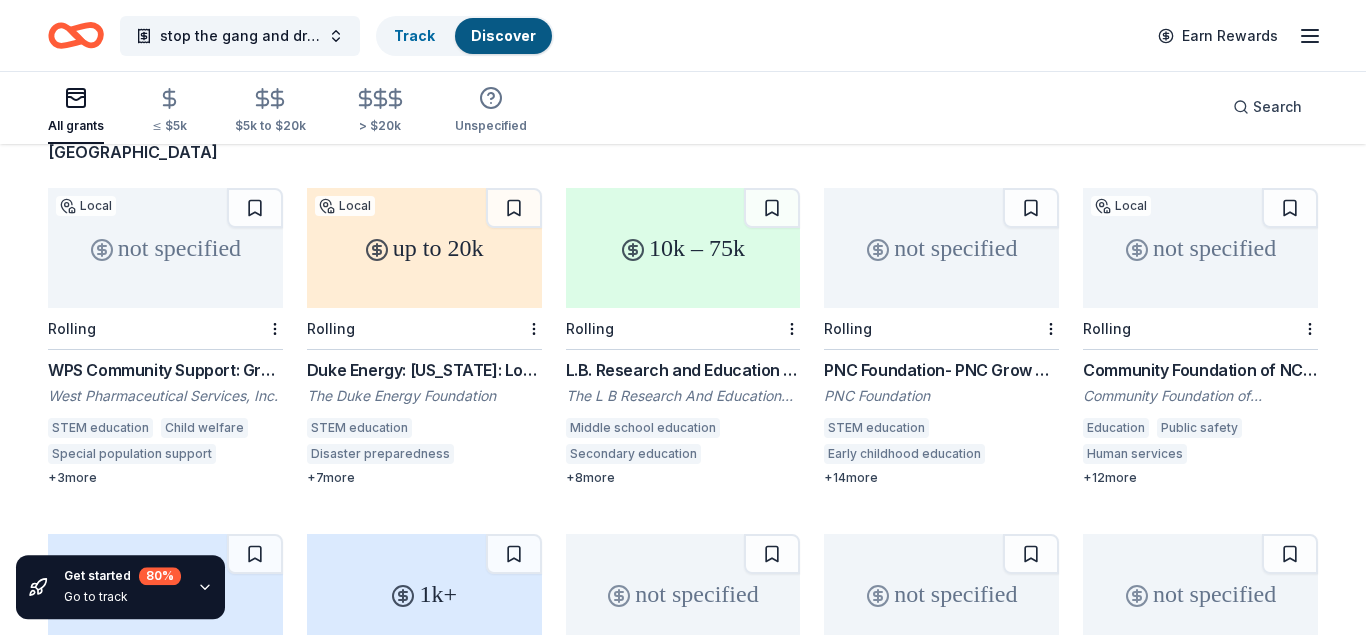 scroll, scrollTop: 166, scrollLeft: 0, axis: vertical 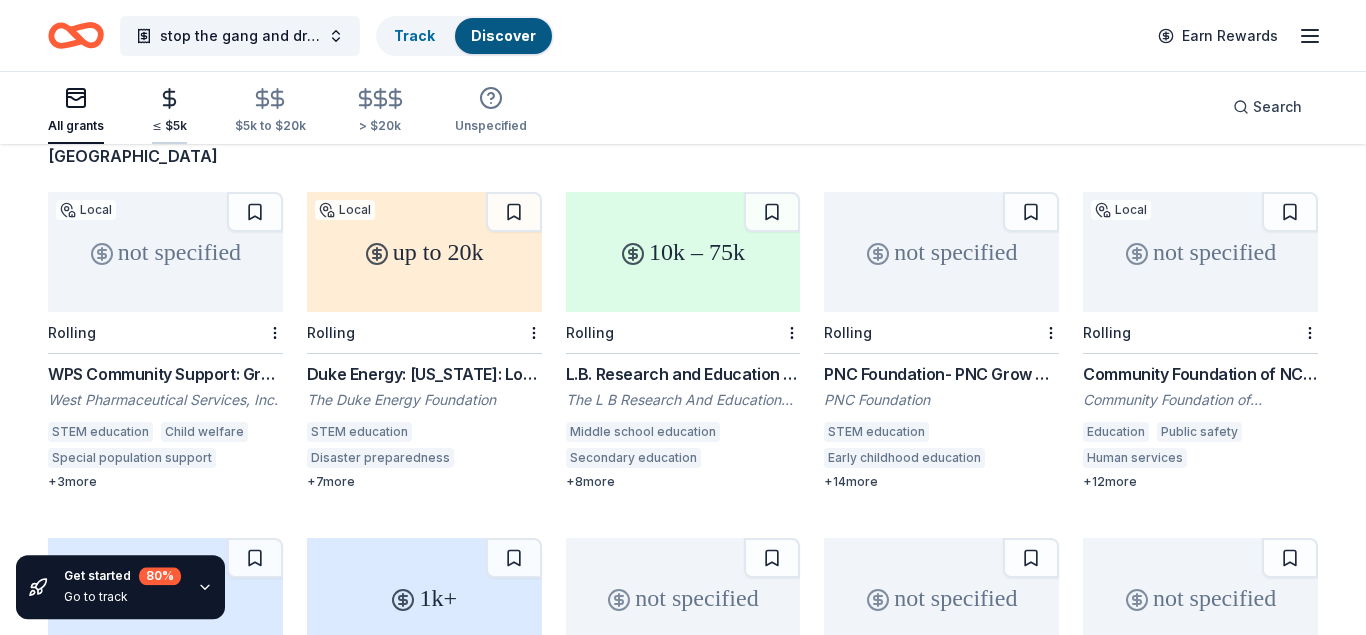 click at bounding box center (169, 98) 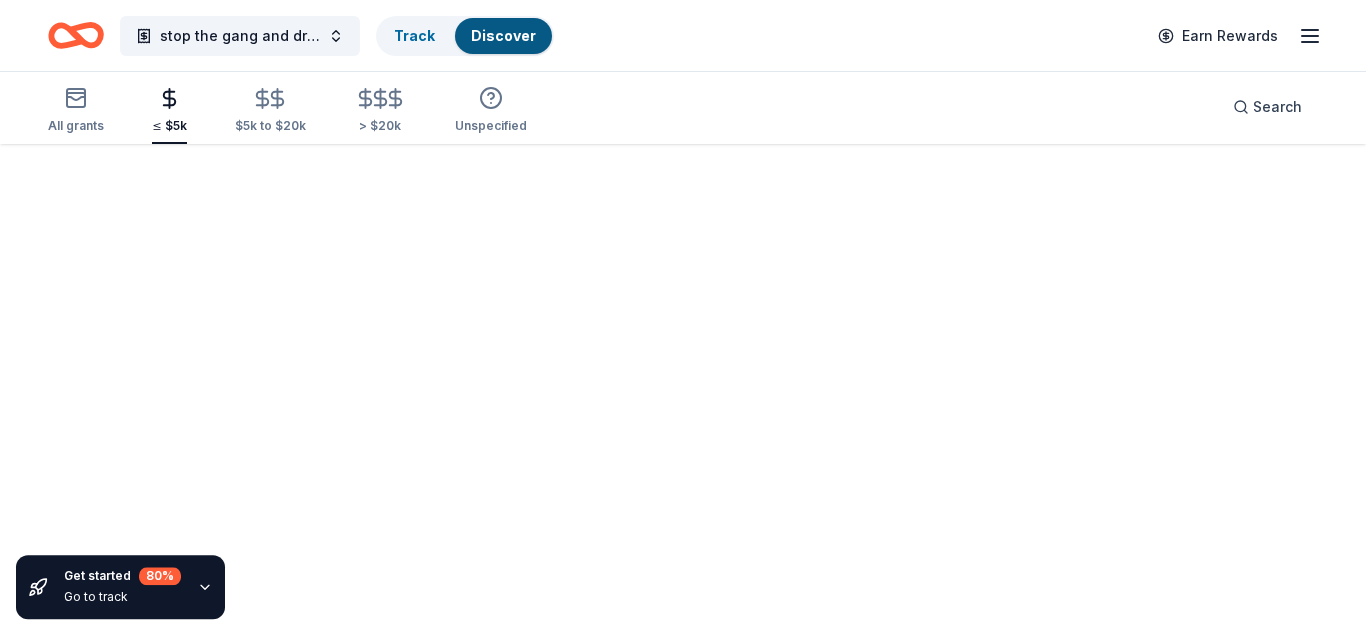 scroll, scrollTop: 0, scrollLeft: 0, axis: both 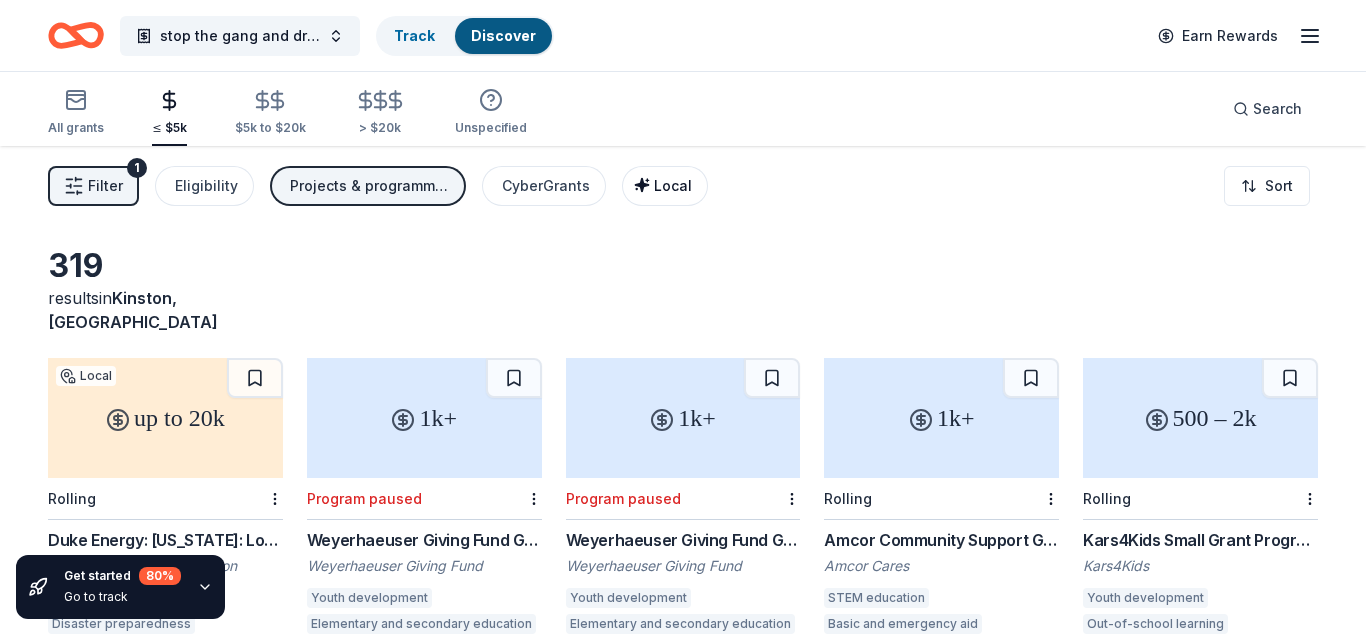 click on "Local" at bounding box center (673, 185) 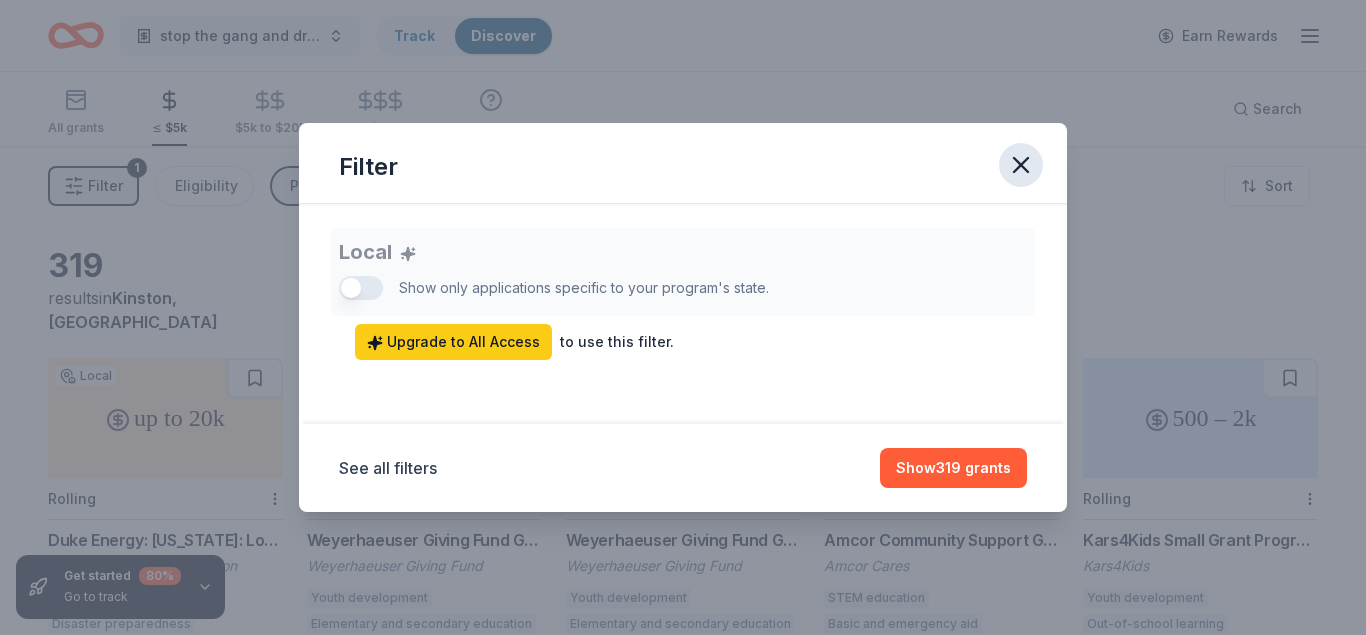 click 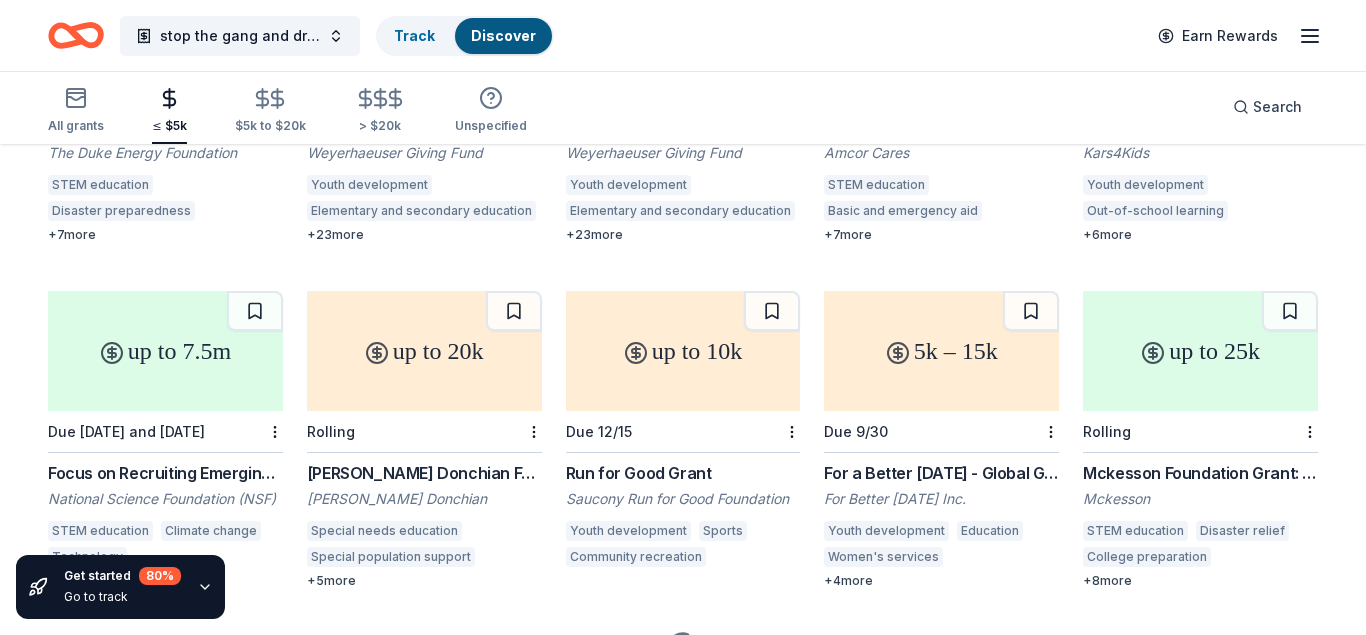 scroll, scrollTop: 502, scrollLeft: 0, axis: vertical 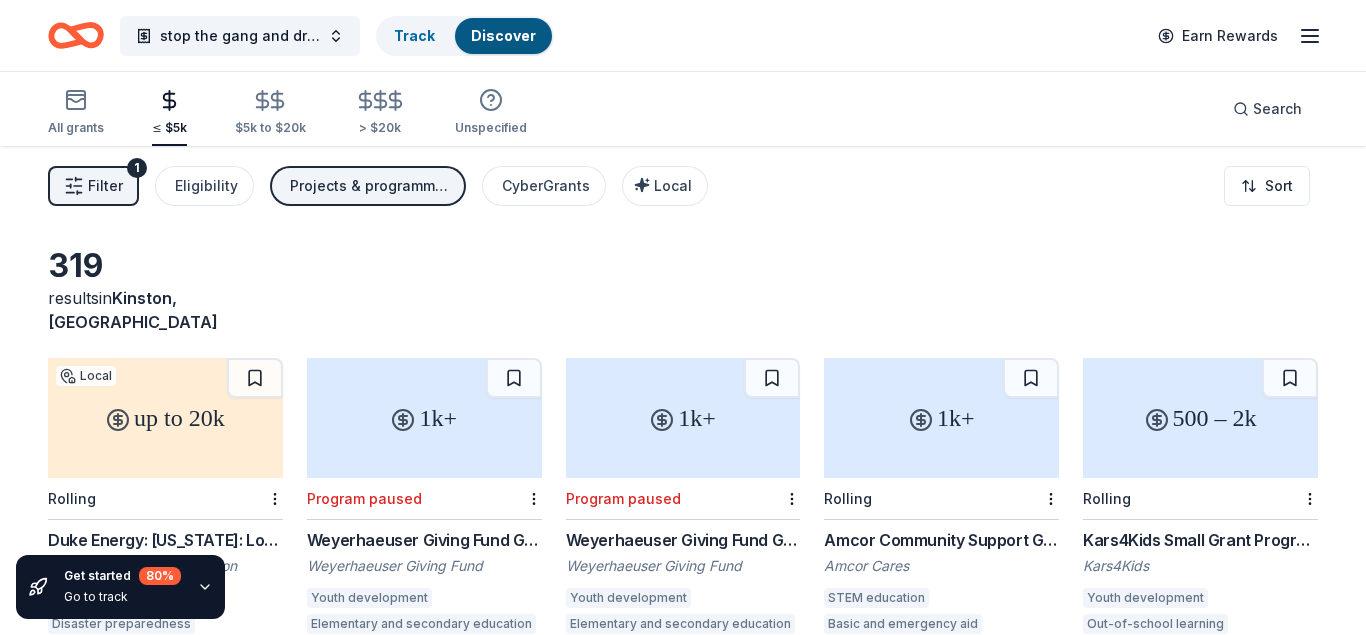 click on "stop the gang and drug use Track  Discover Earn Rewards" at bounding box center [683, 35] 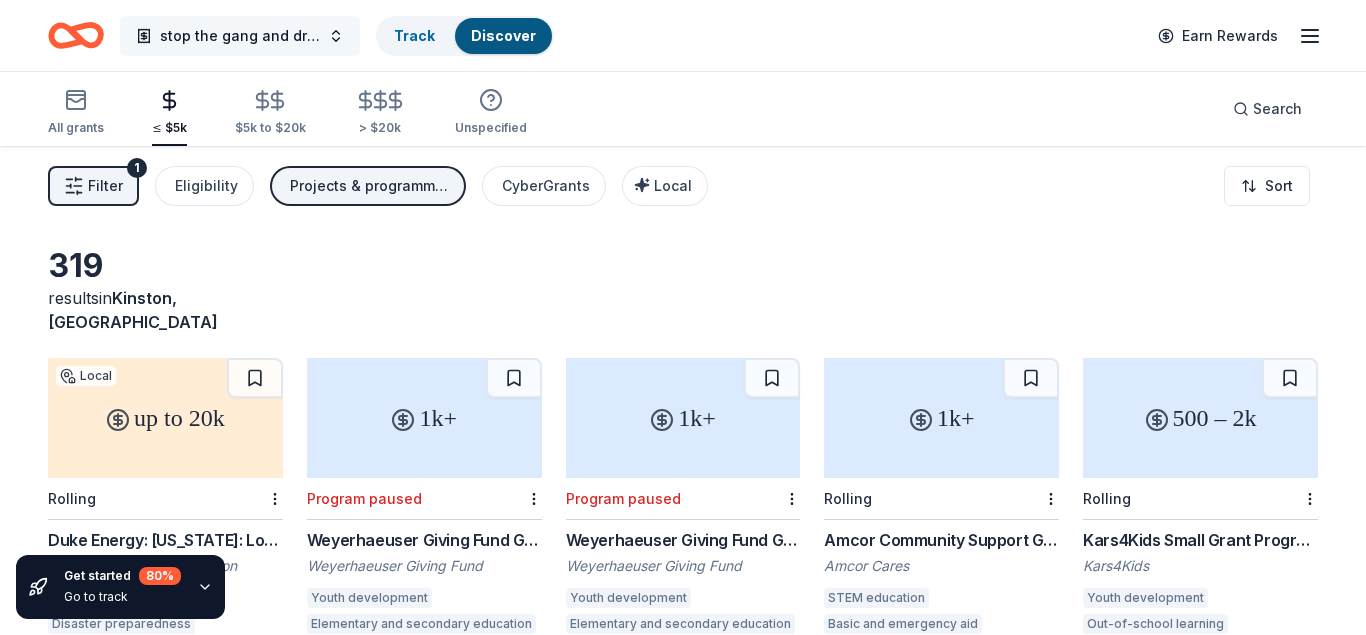 click on "stop the gang and drug use" at bounding box center [240, 36] 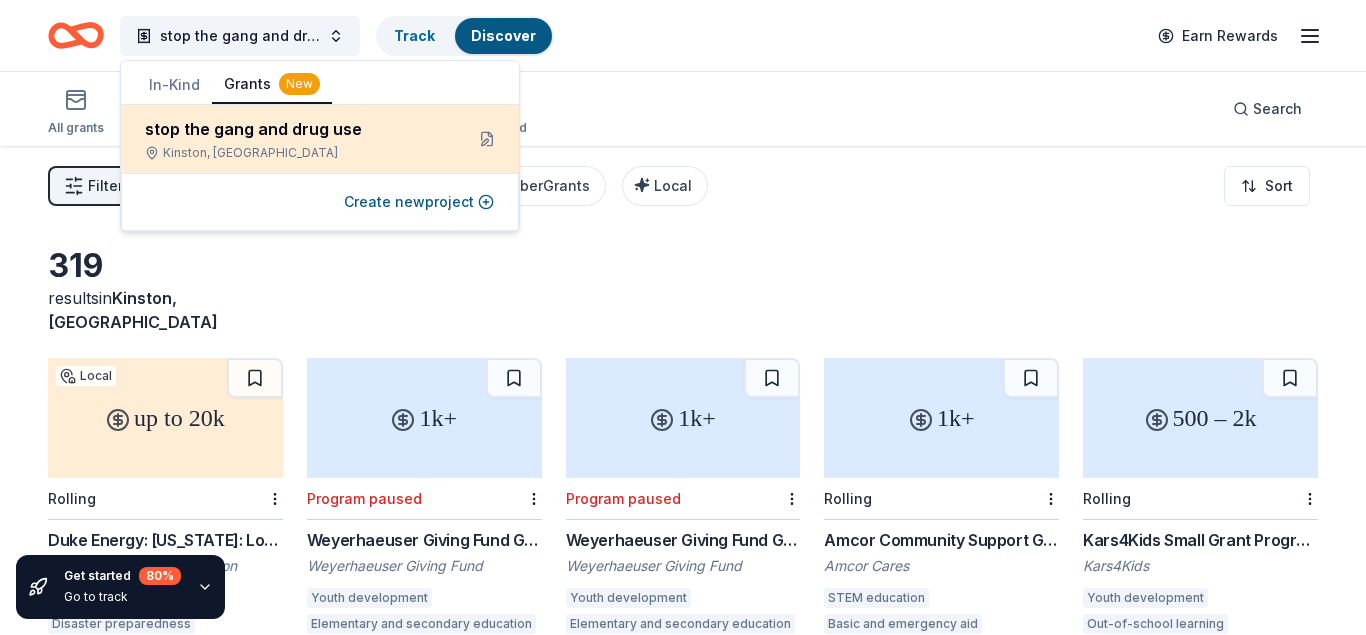 click on "stop the gang and drug use" at bounding box center [296, 129] 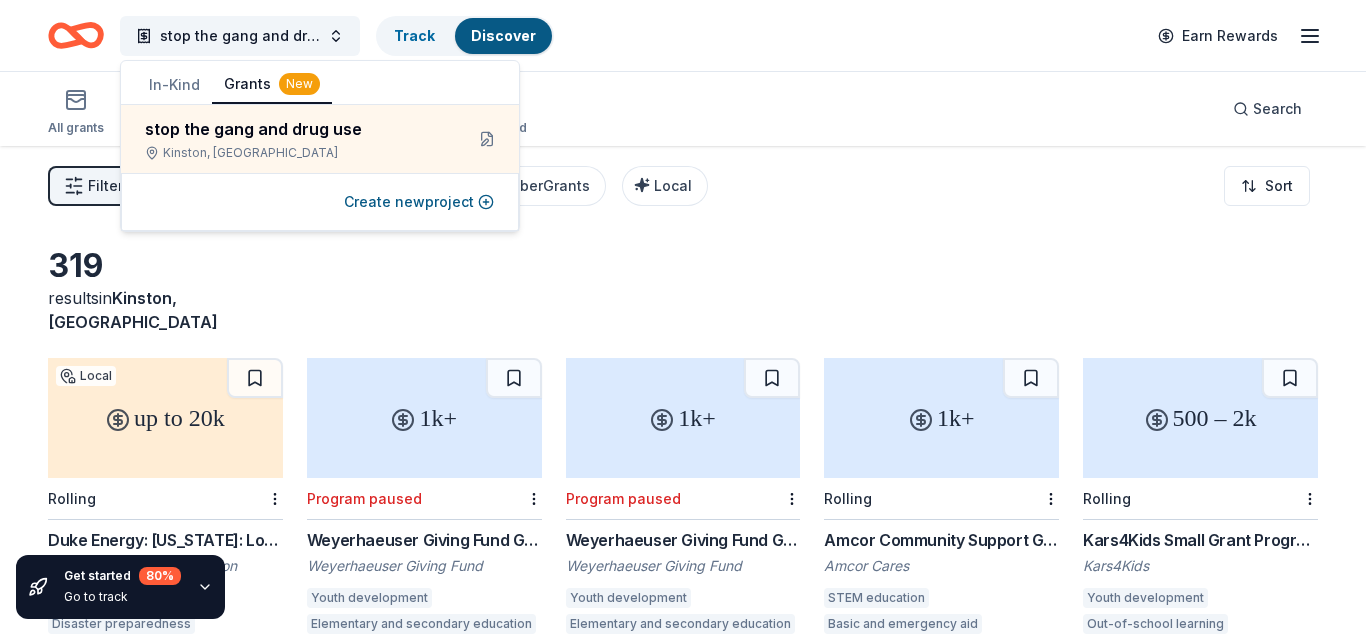 click on "Filter 1 Eligibility Projects & programming CyberGrants Local Sort" at bounding box center [683, 186] 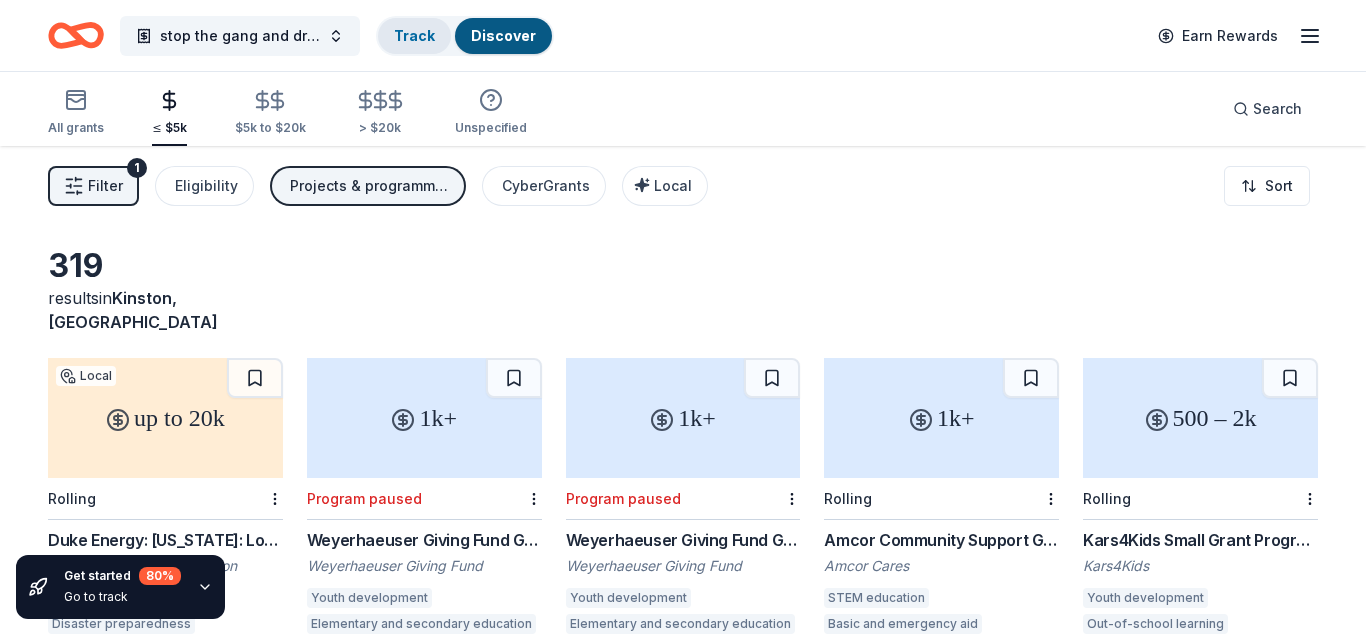 click on "Track" at bounding box center (414, 35) 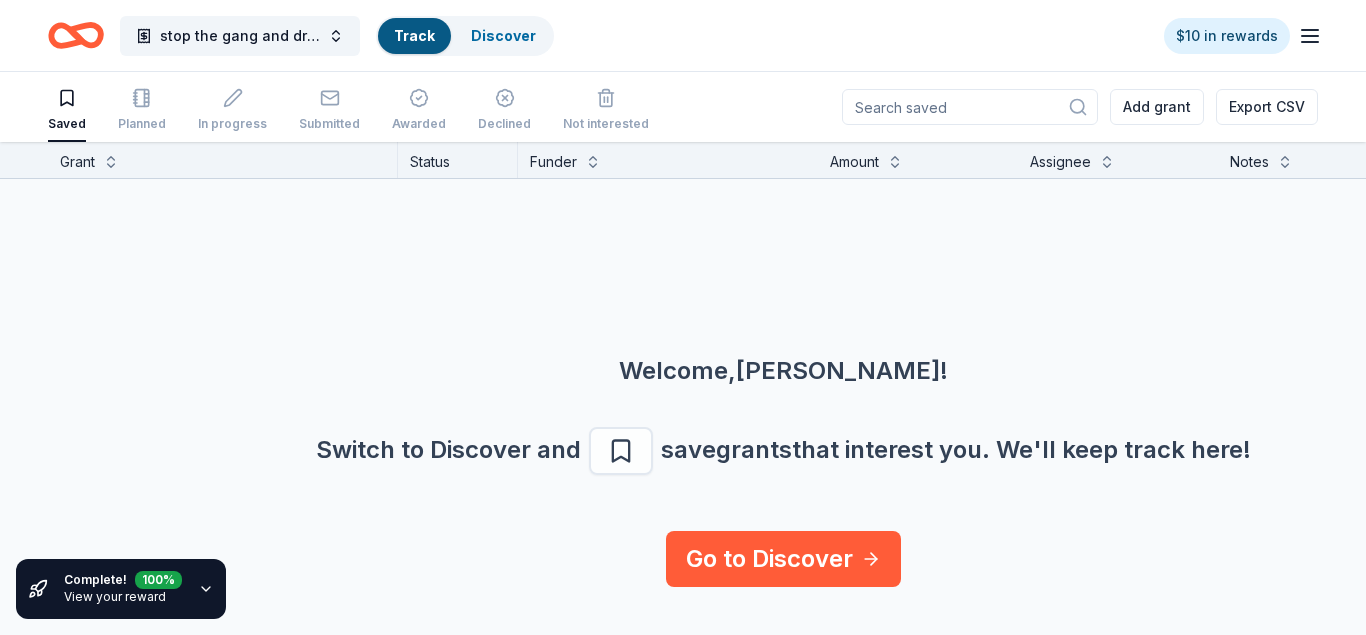 scroll, scrollTop: 1, scrollLeft: 0, axis: vertical 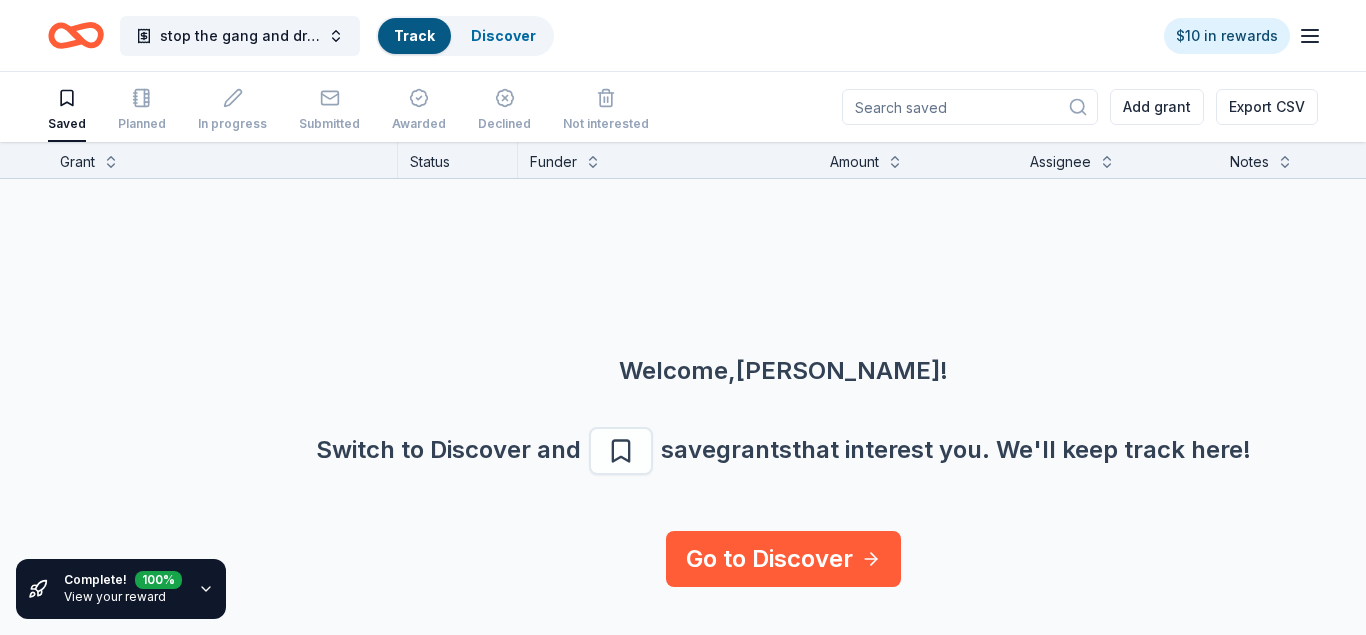 click on "Amount" at bounding box center [854, 162] 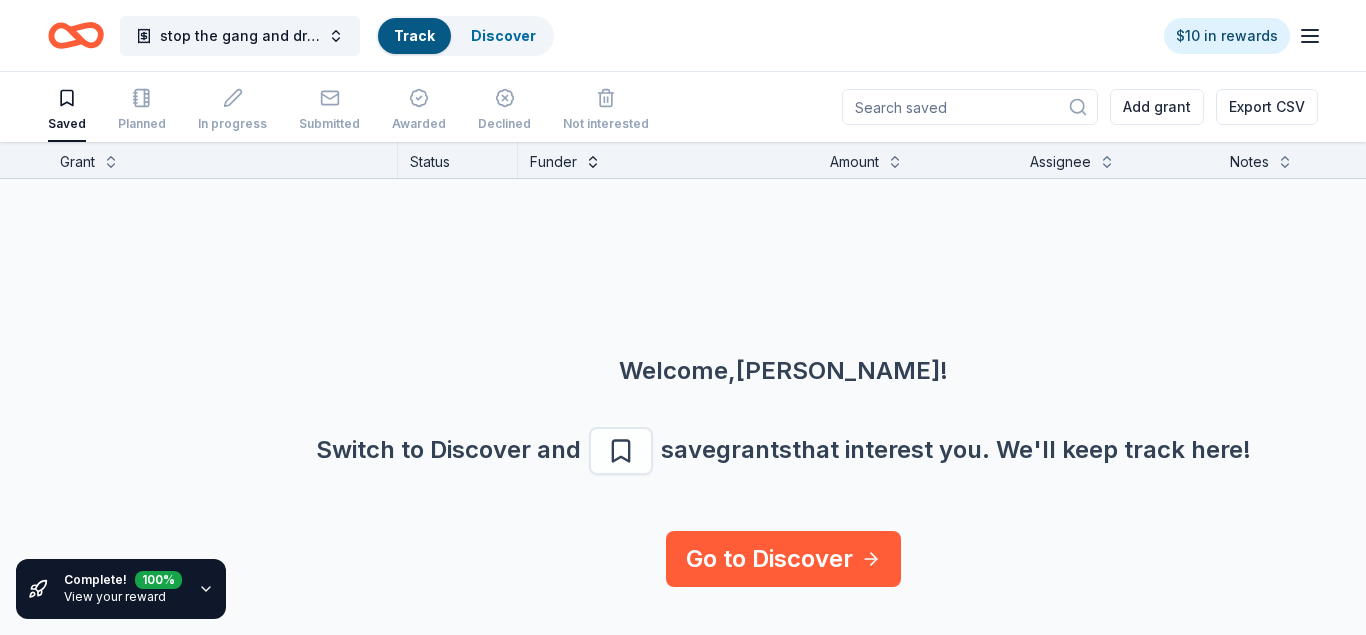 click at bounding box center (593, 160) 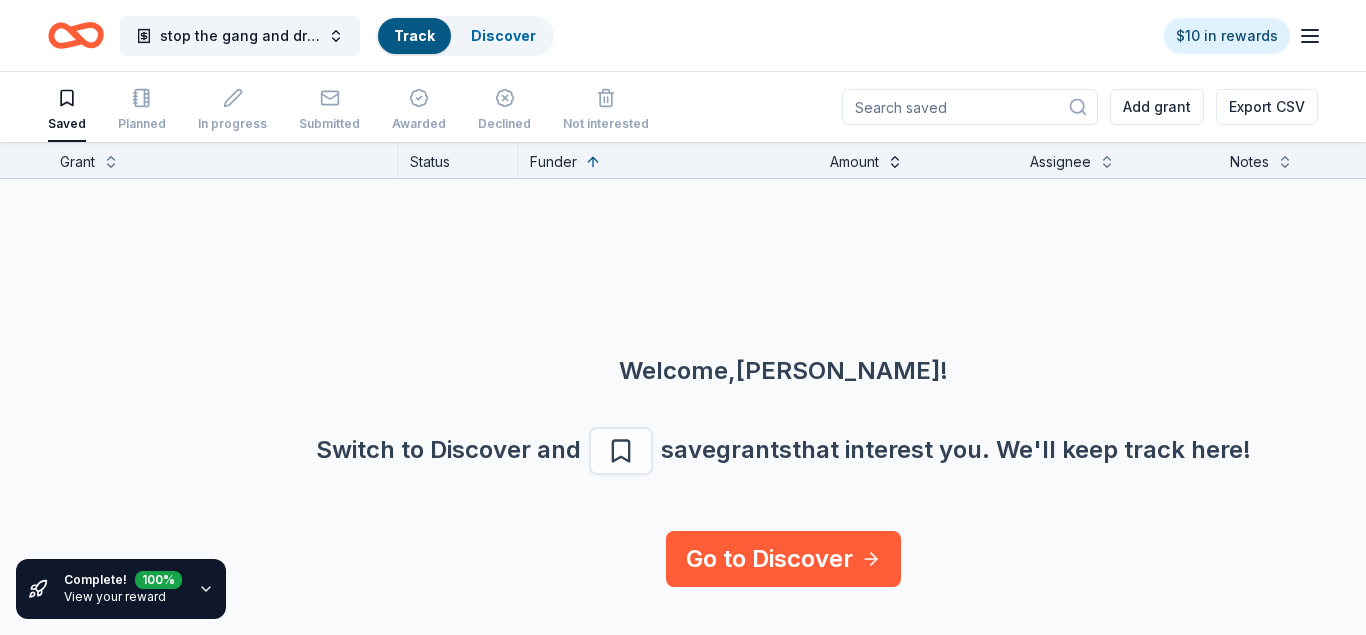 click at bounding box center (895, 160) 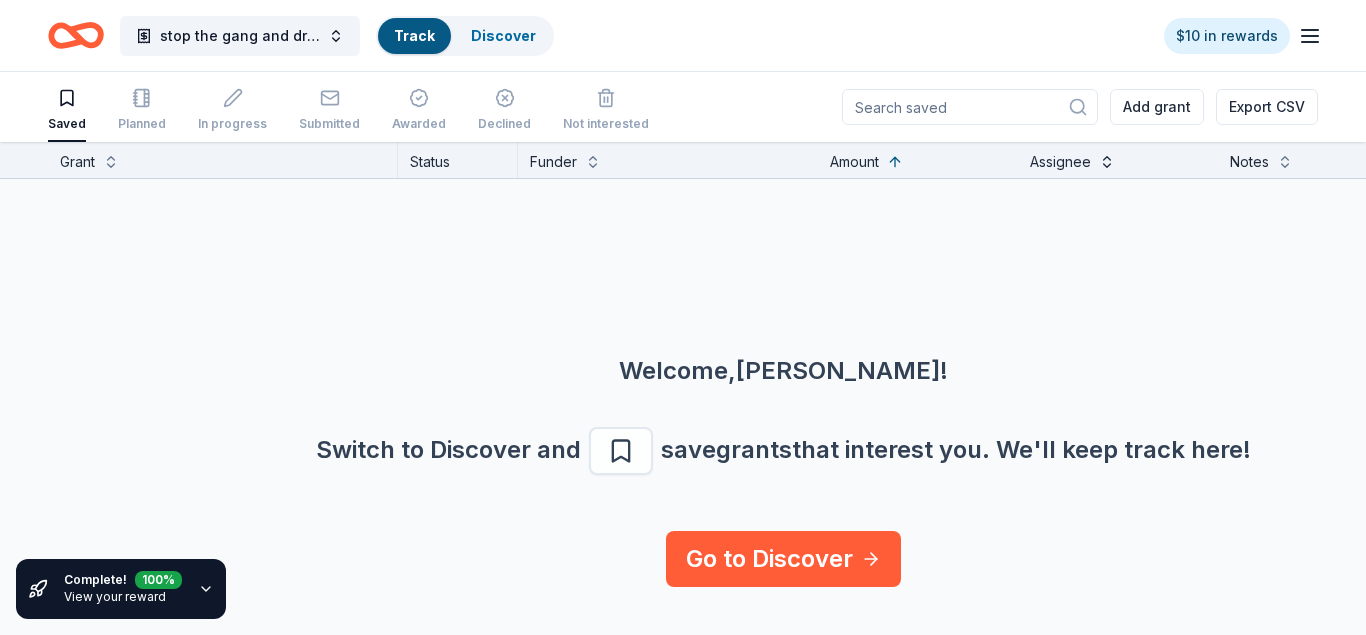 click at bounding box center [1107, 160] 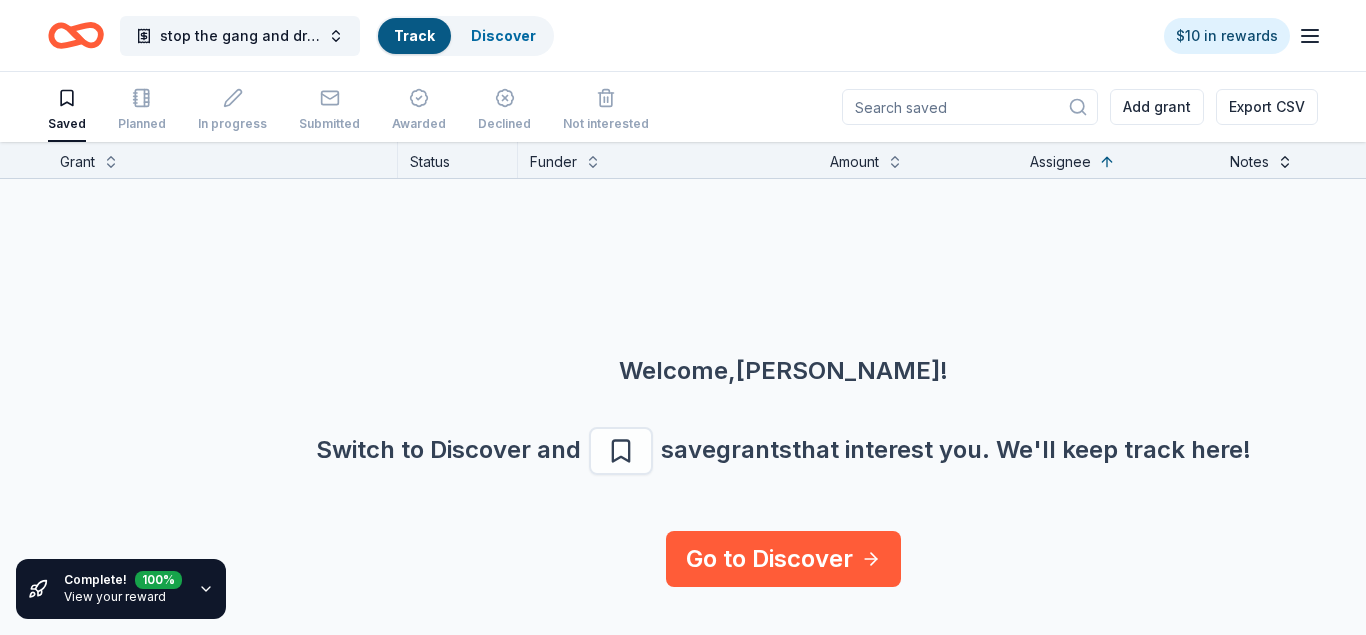 click at bounding box center (1285, 160) 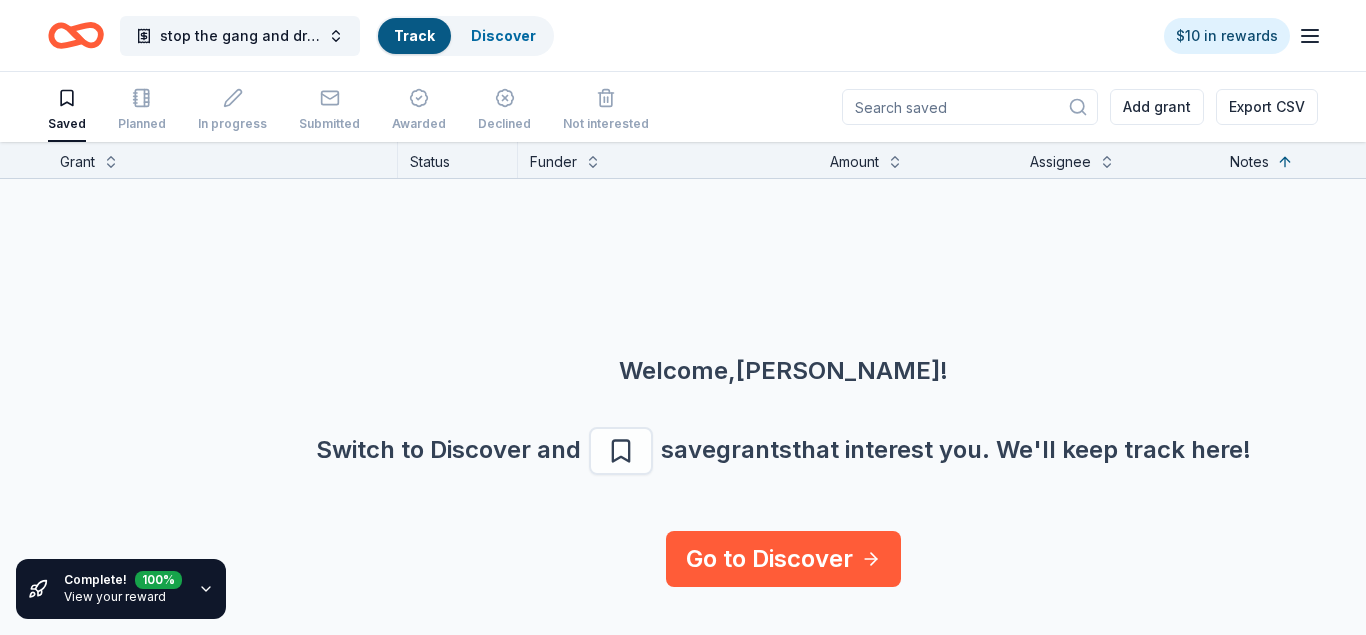 click 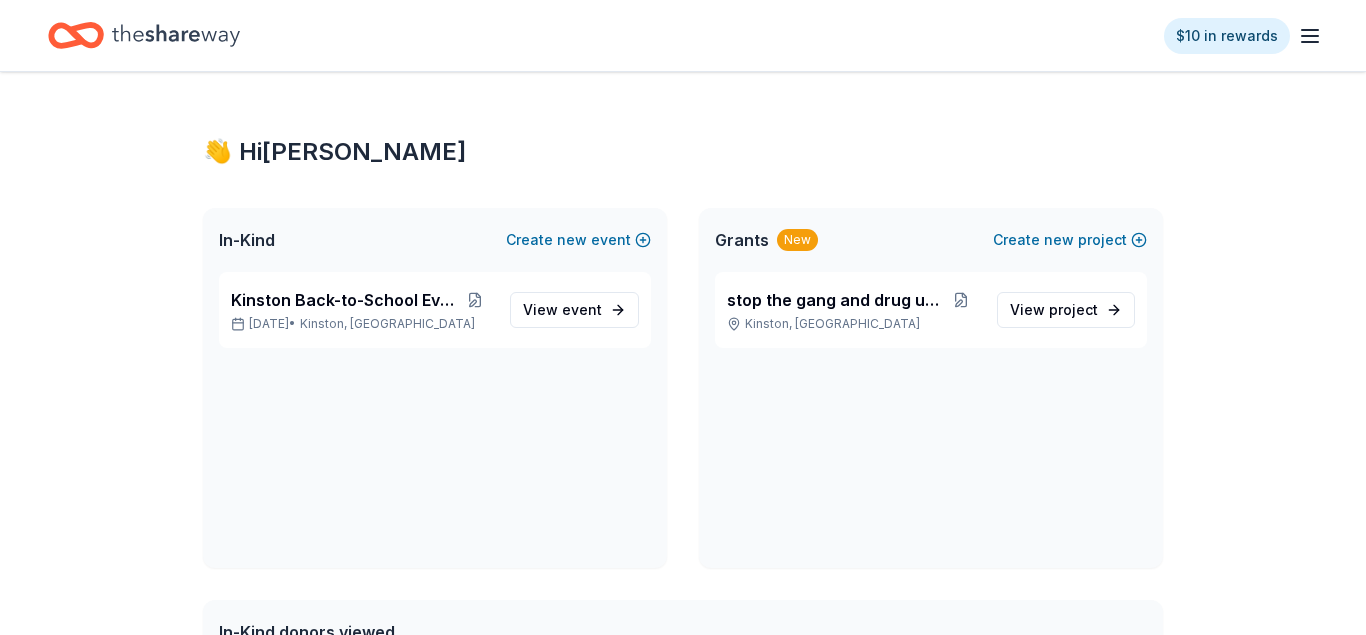 click 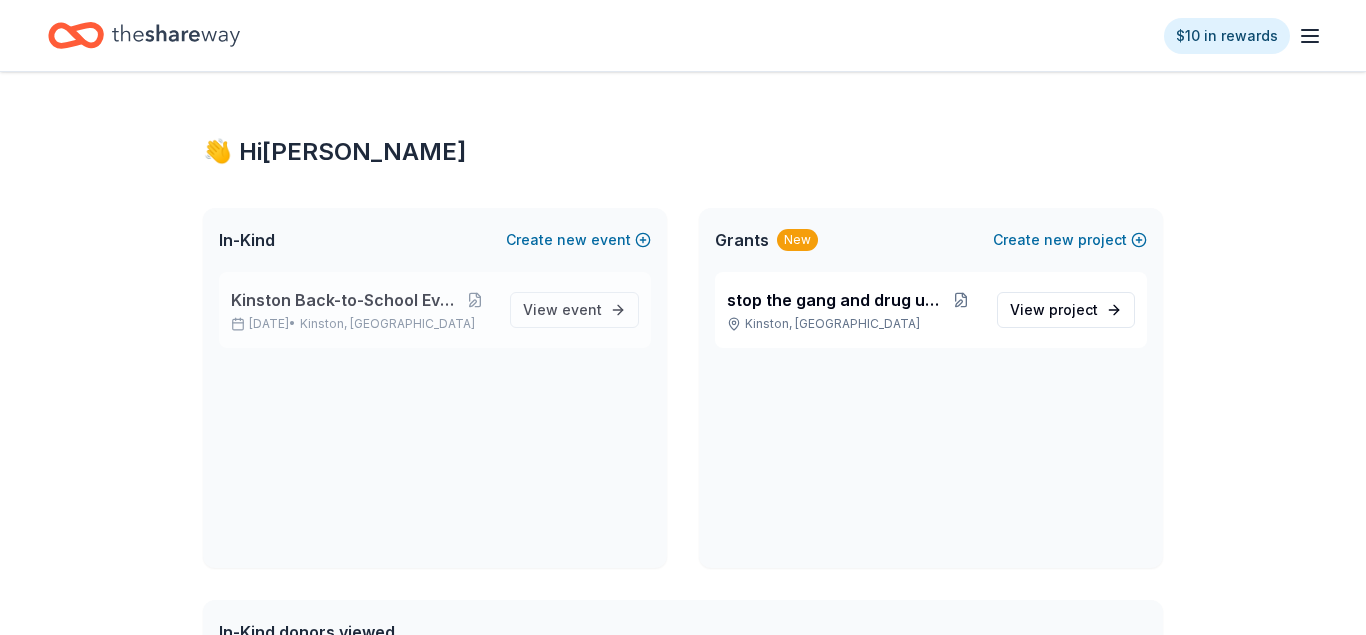 click on "Kinston Back-to-School Event" at bounding box center (343, 300) 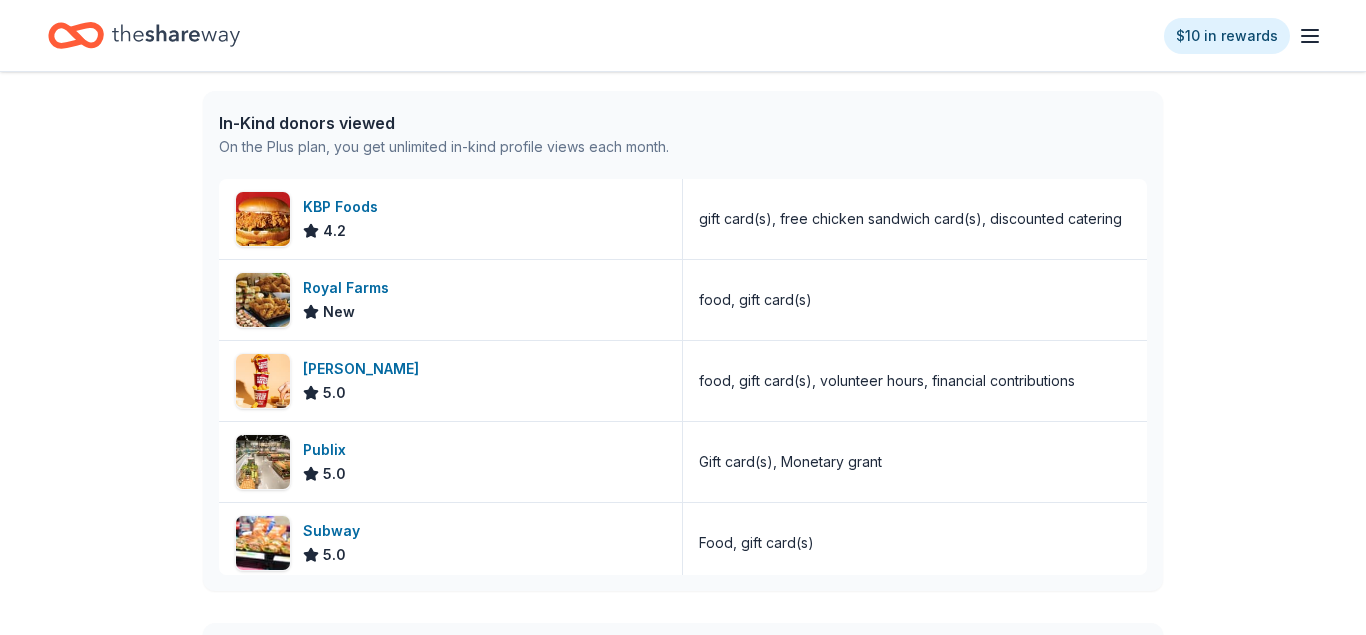 scroll, scrollTop: 497, scrollLeft: 0, axis: vertical 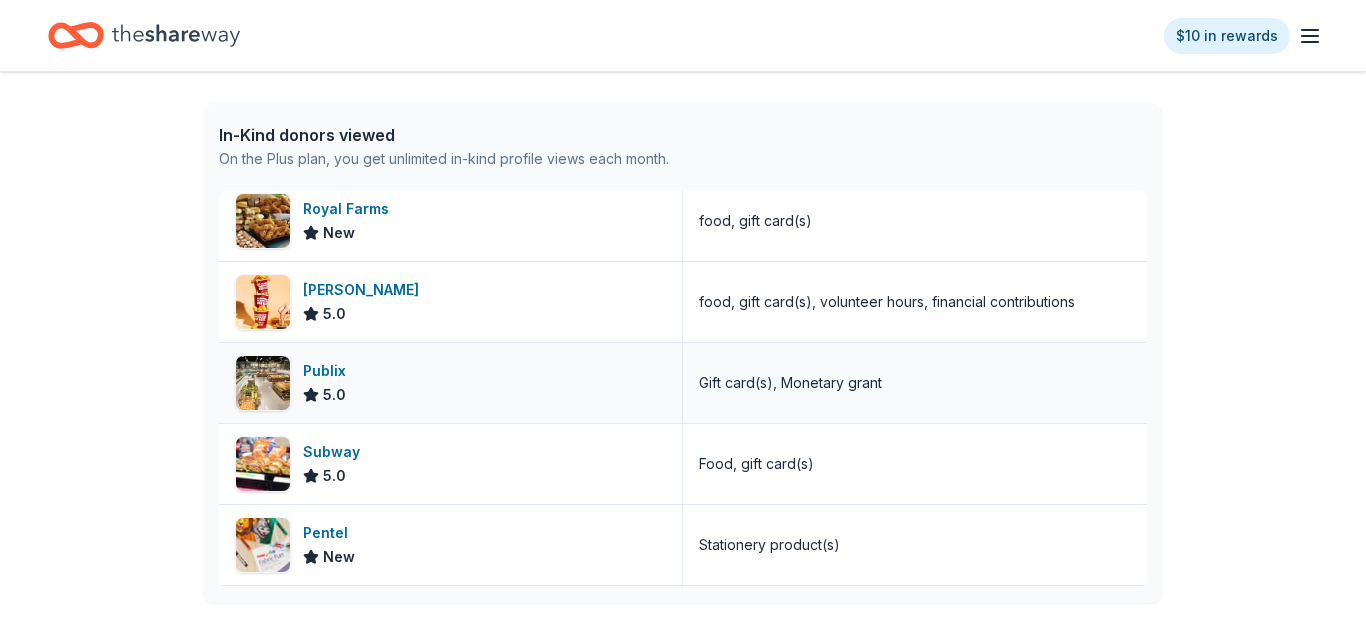 click on "Publix 5.0" at bounding box center [451, 383] 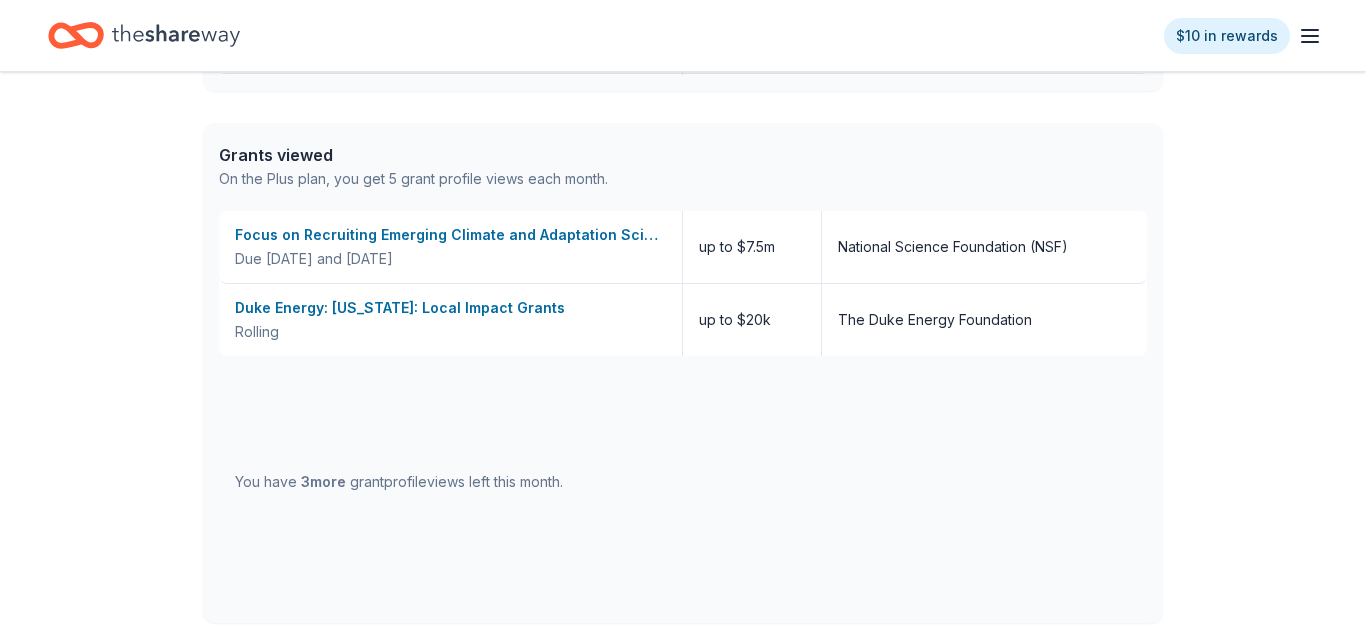 scroll, scrollTop: 1012, scrollLeft: 0, axis: vertical 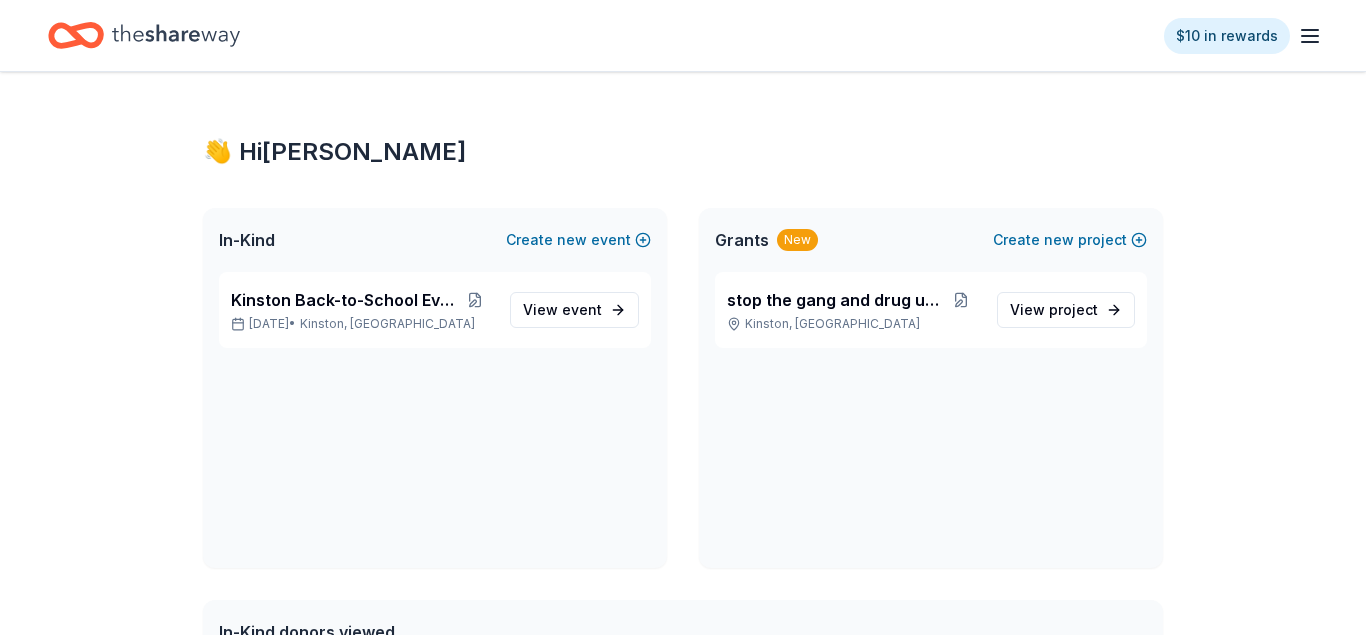 click 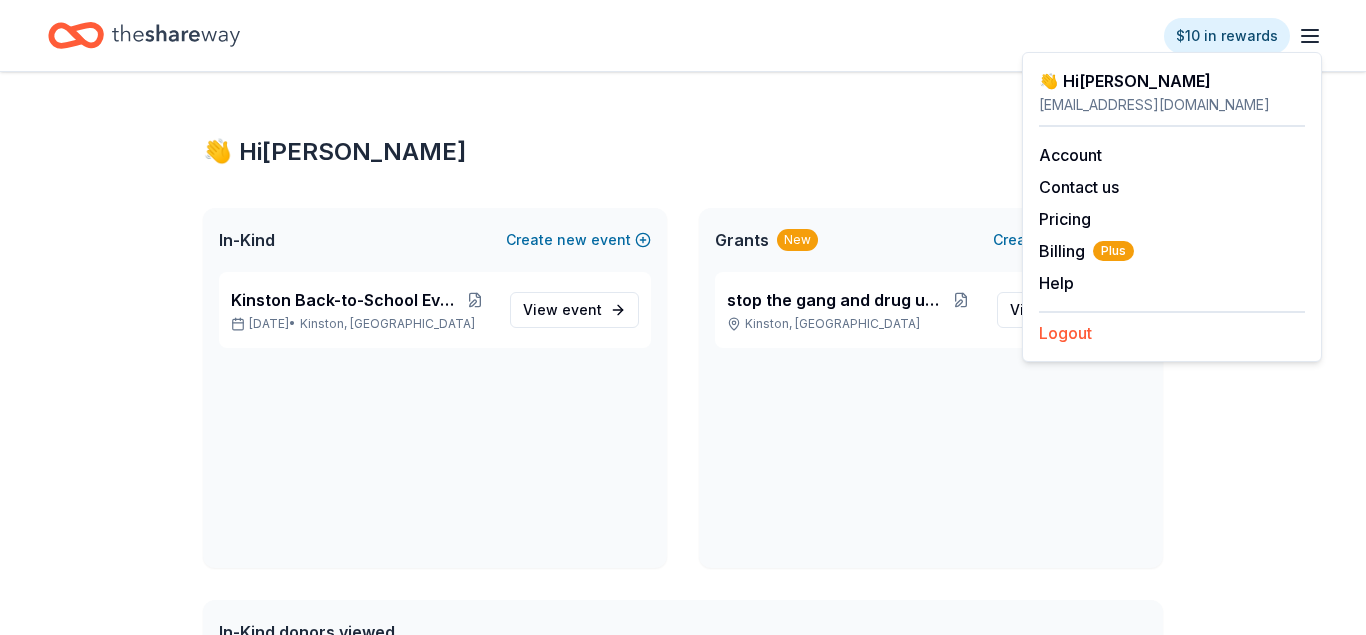 click on "Logout" at bounding box center [1065, 333] 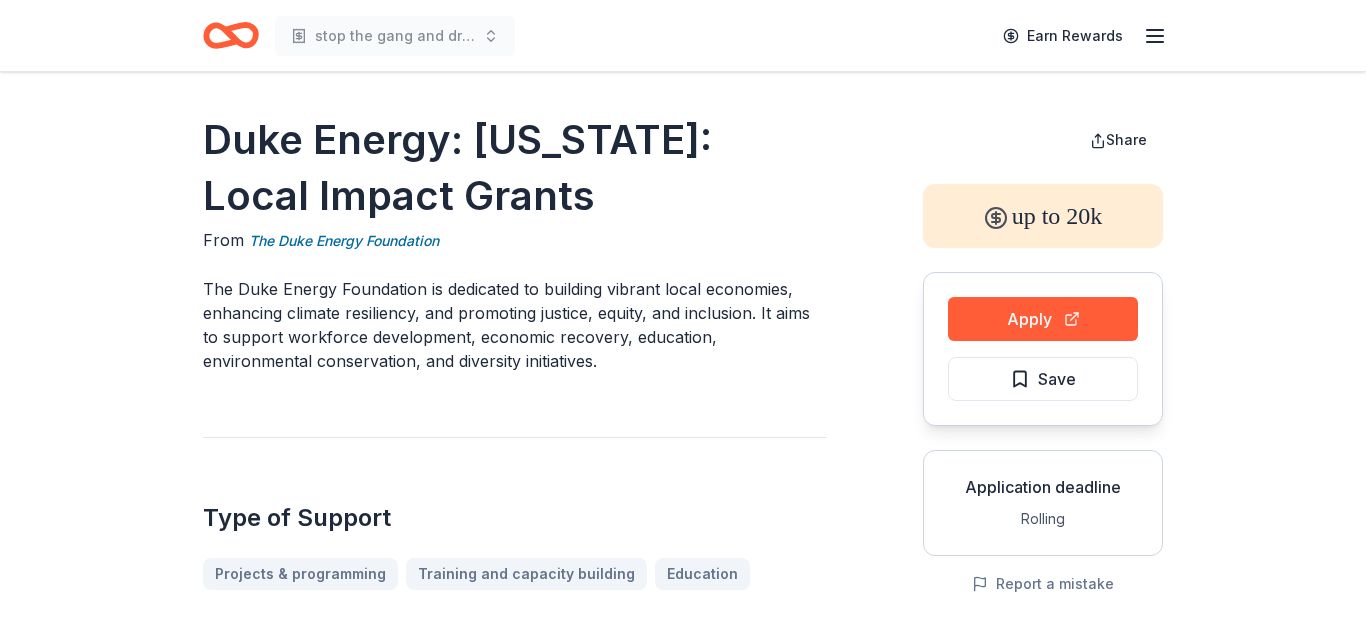 scroll, scrollTop: 0, scrollLeft: 0, axis: both 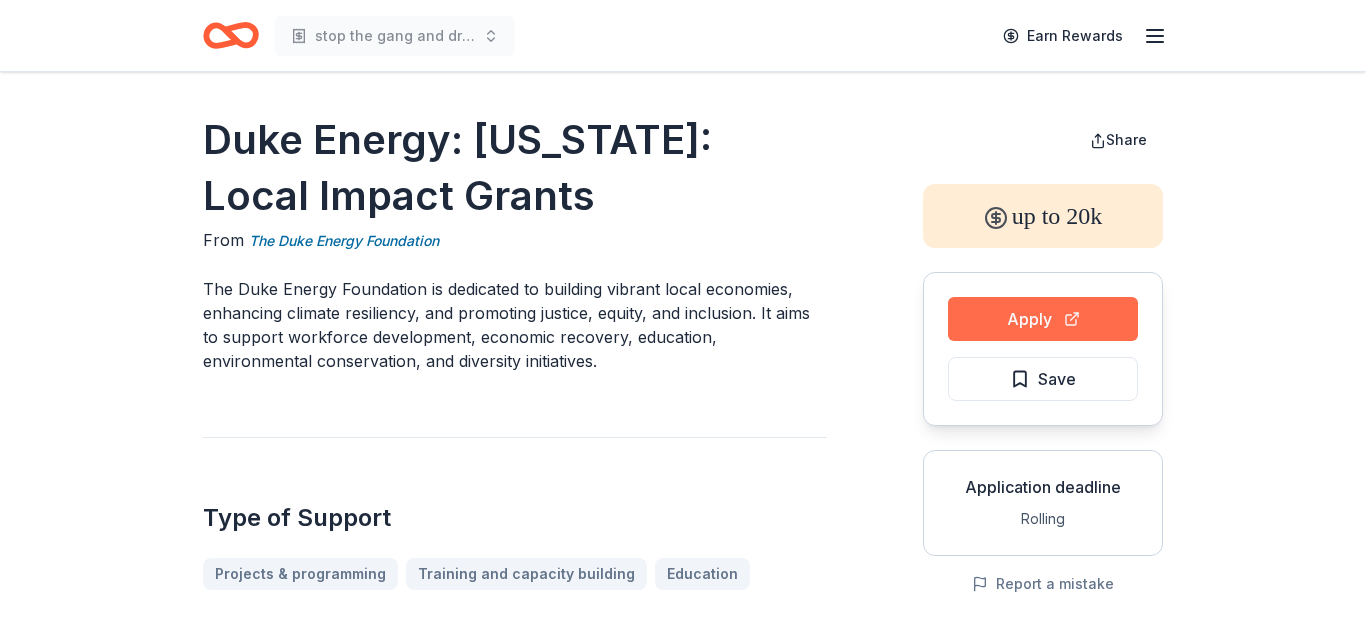click on "Apply" at bounding box center (1043, 319) 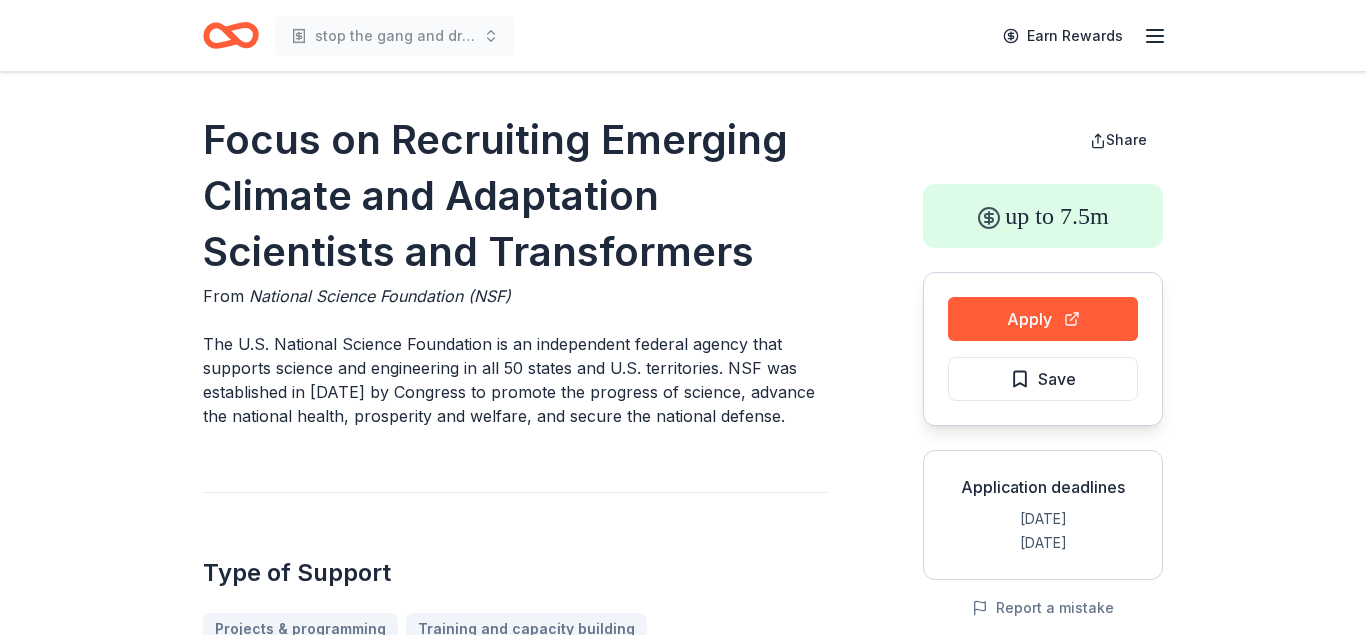 scroll, scrollTop: 0, scrollLeft: 0, axis: both 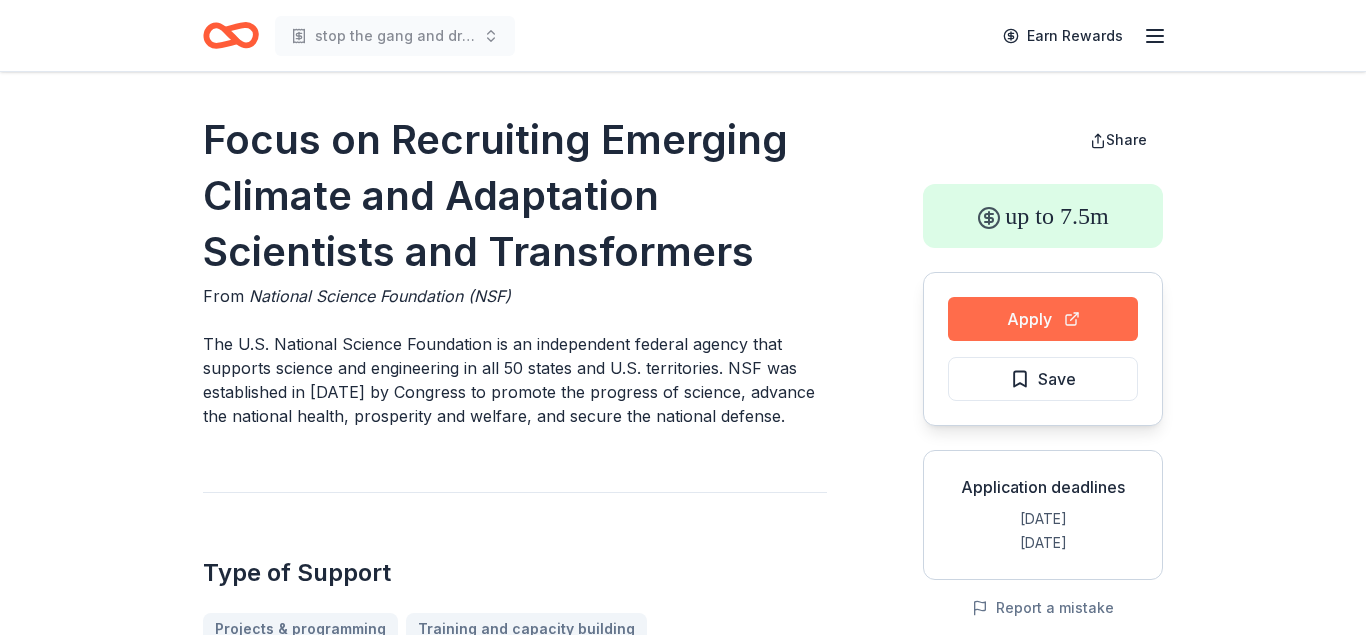 click on "Apply" at bounding box center [1043, 319] 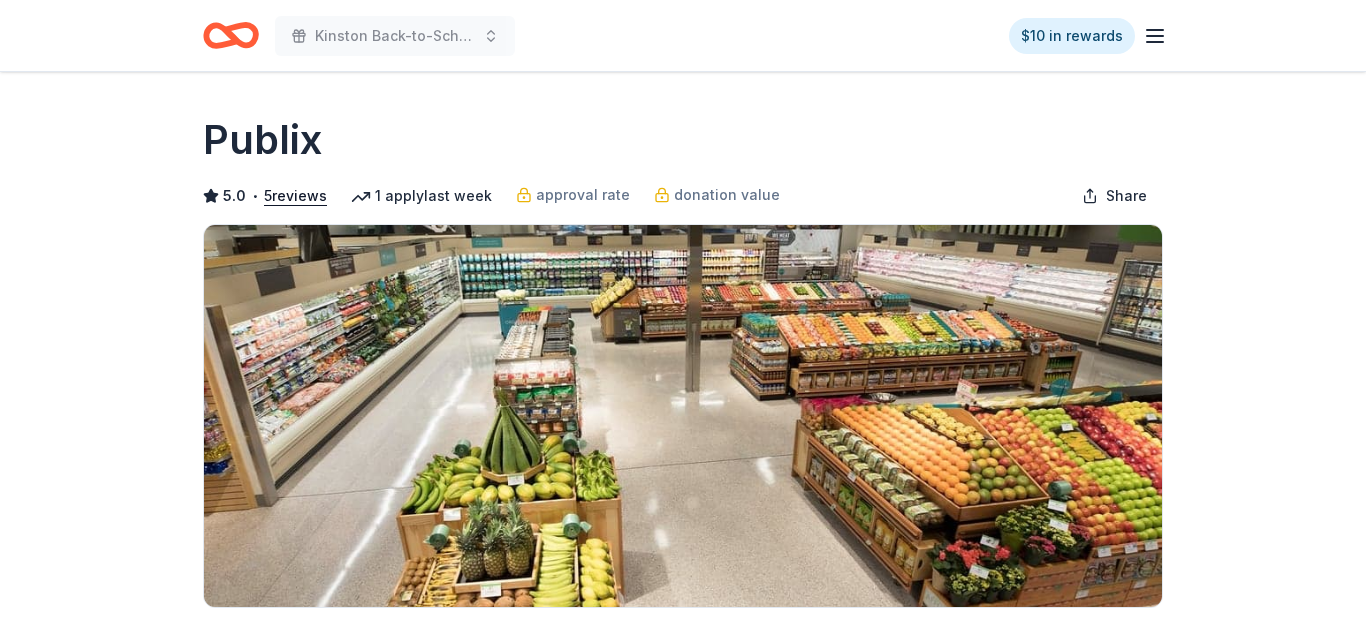 scroll, scrollTop: 0, scrollLeft: 0, axis: both 